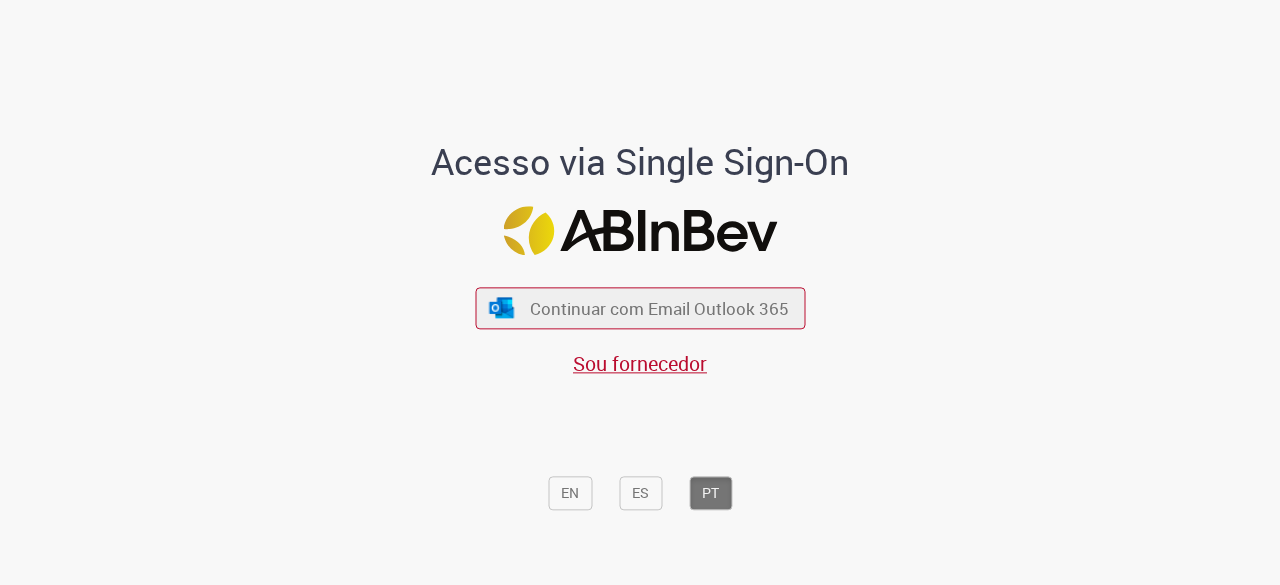 scroll, scrollTop: 0, scrollLeft: 0, axis: both 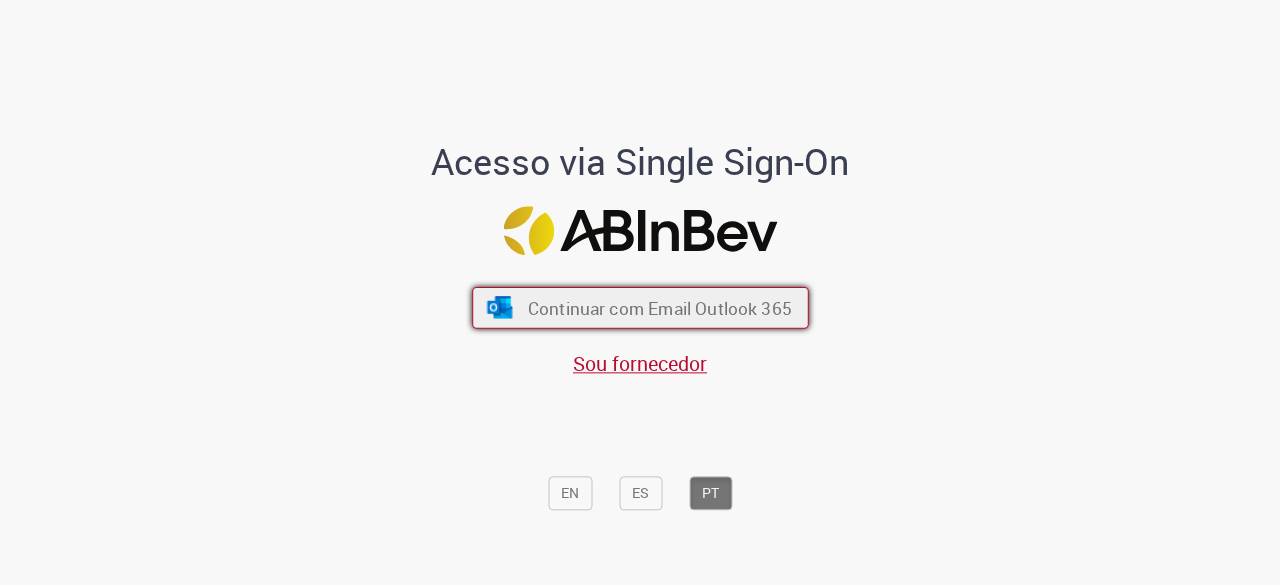 click on "Continuar com Email Outlook 365" at bounding box center (640, 308) 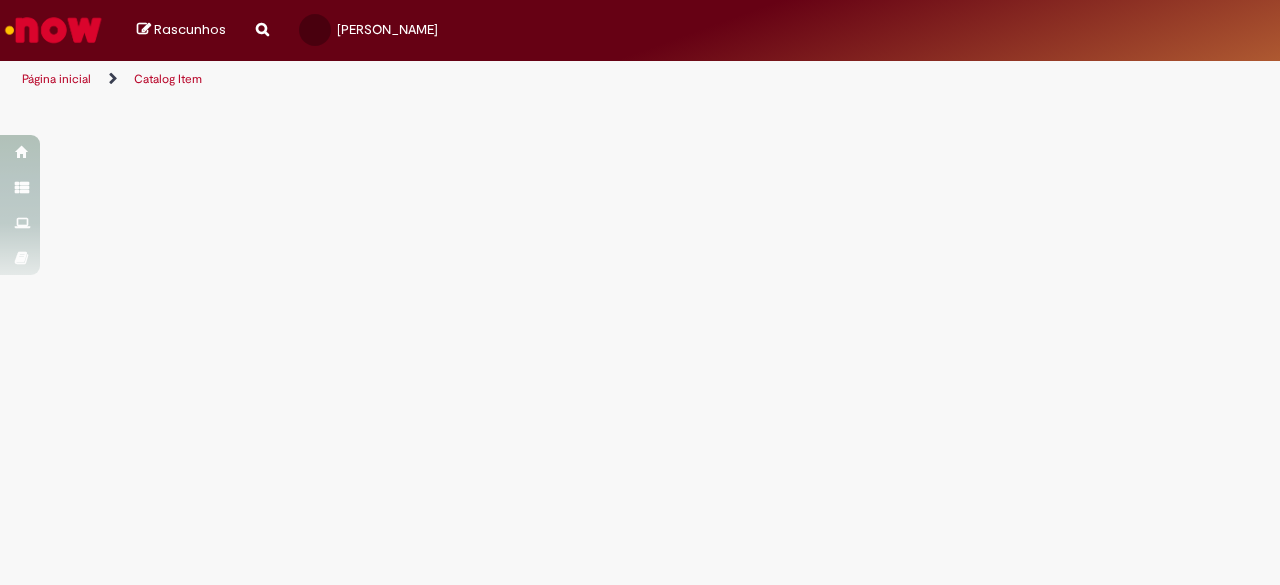 scroll, scrollTop: 0, scrollLeft: 0, axis: both 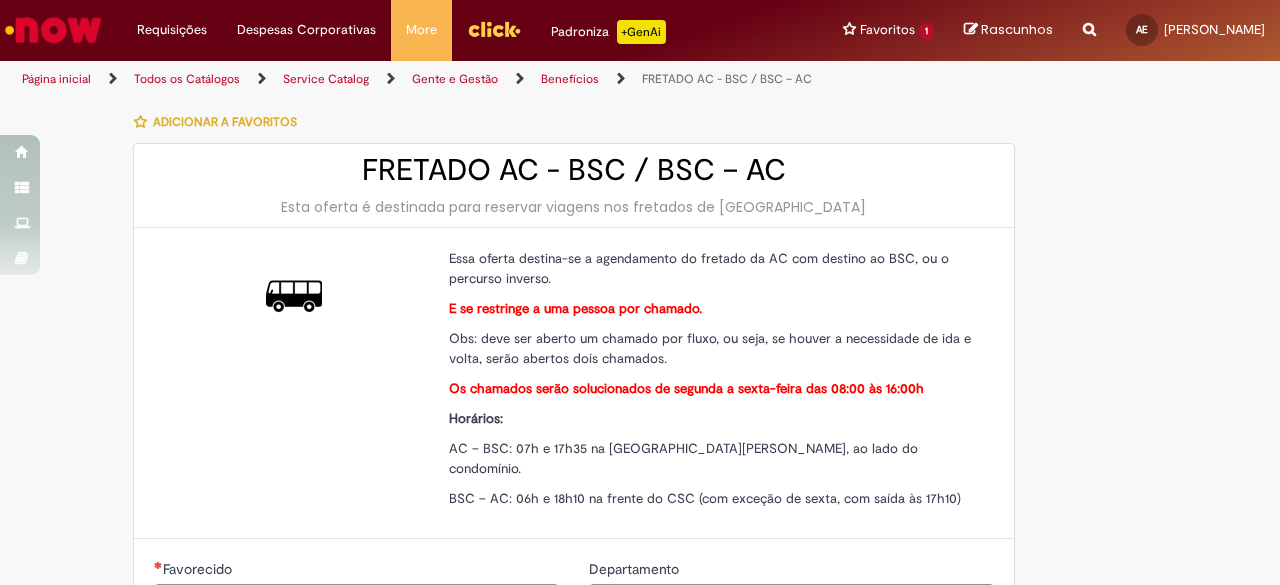 type on "********" 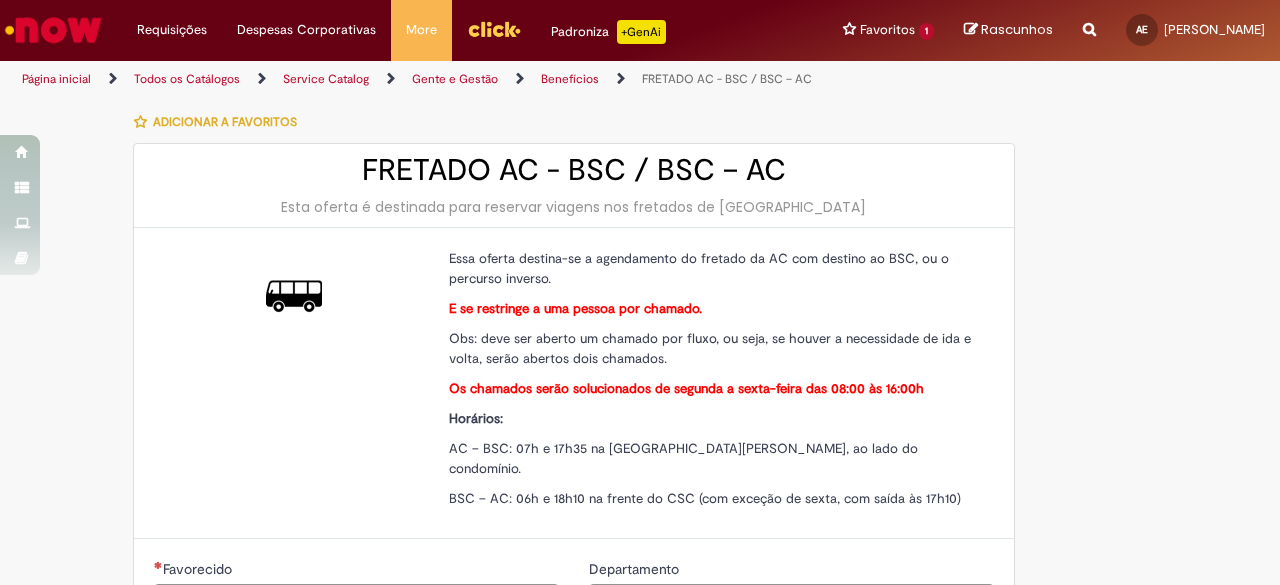 type on "**********" 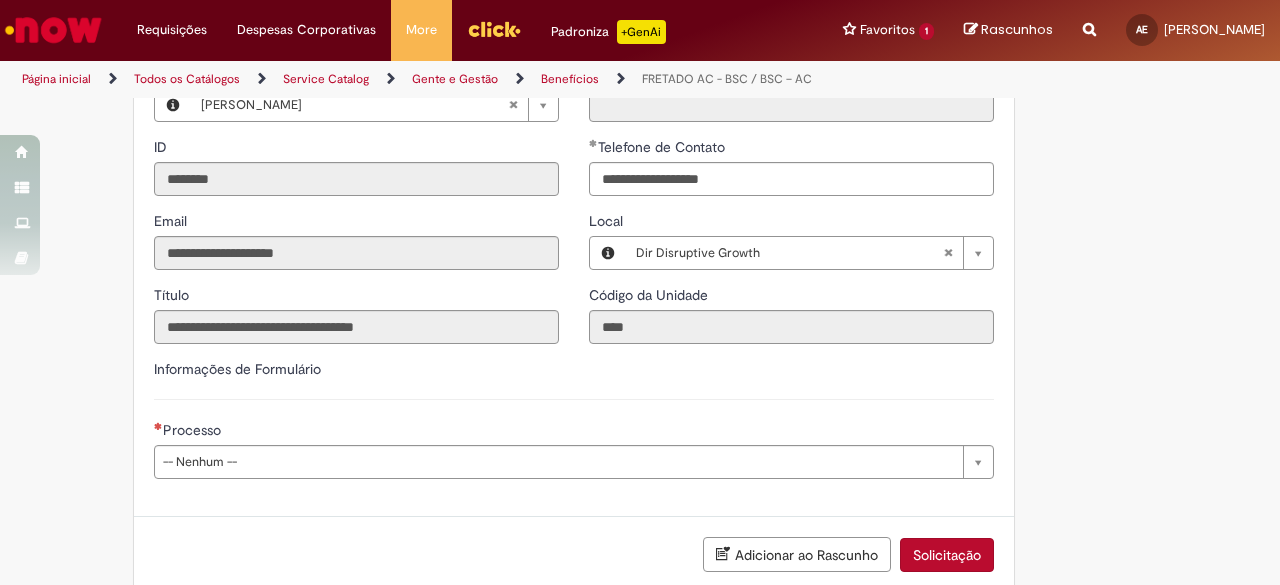scroll, scrollTop: 497, scrollLeft: 0, axis: vertical 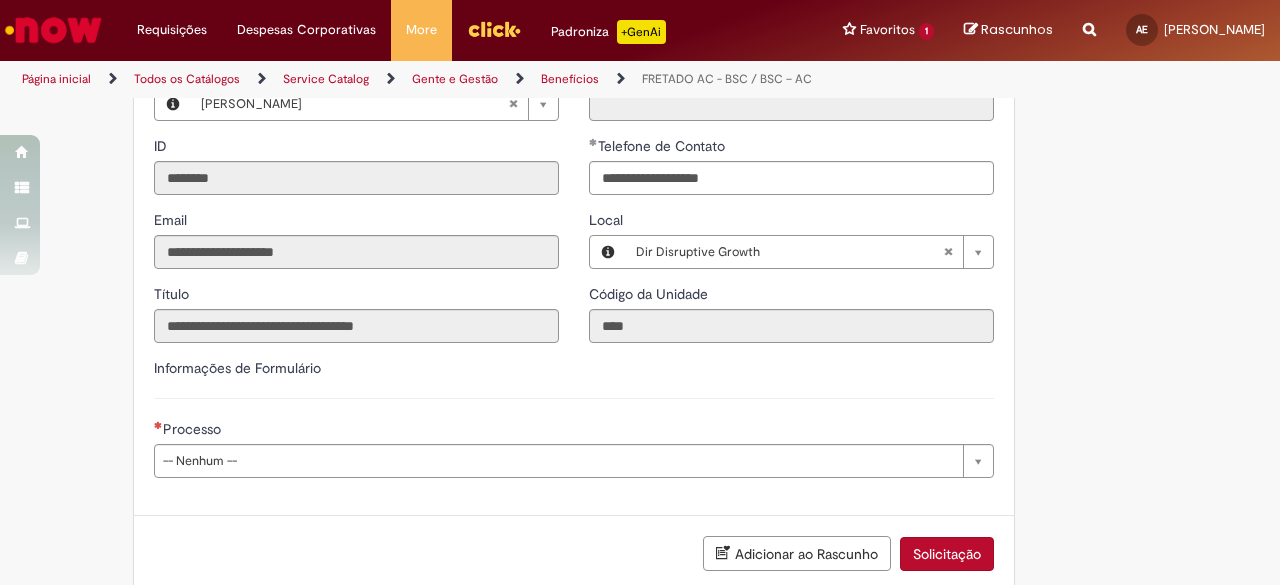 click on "**********" at bounding box center [574, 425] 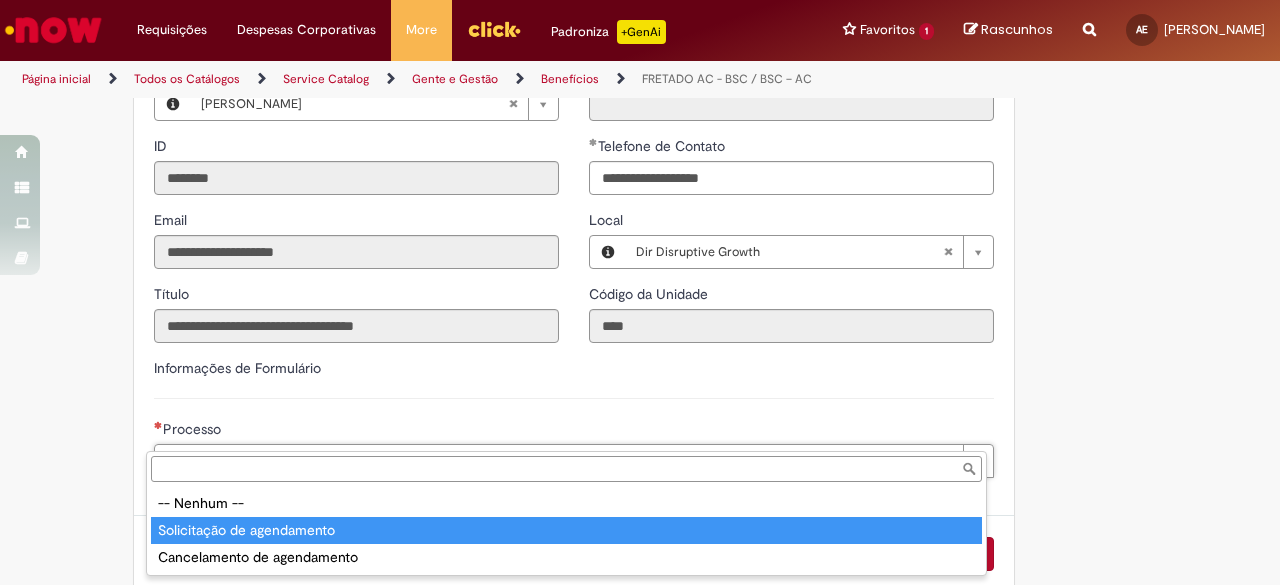 type on "**********" 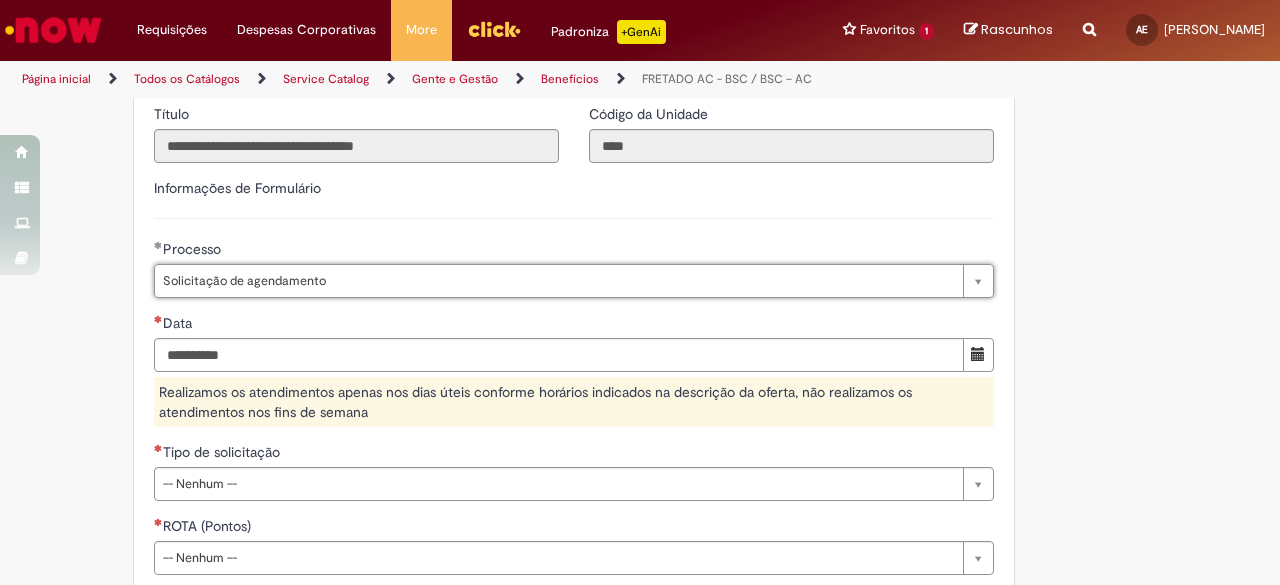 scroll, scrollTop: 681, scrollLeft: 0, axis: vertical 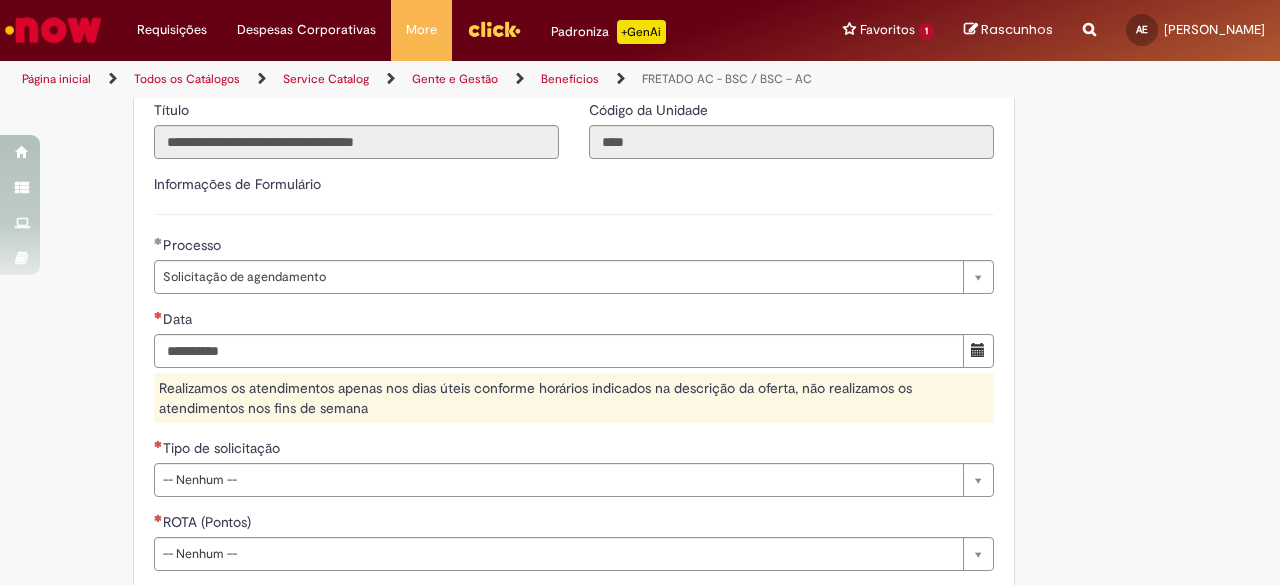 click on "**********" at bounding box center [542, 215] 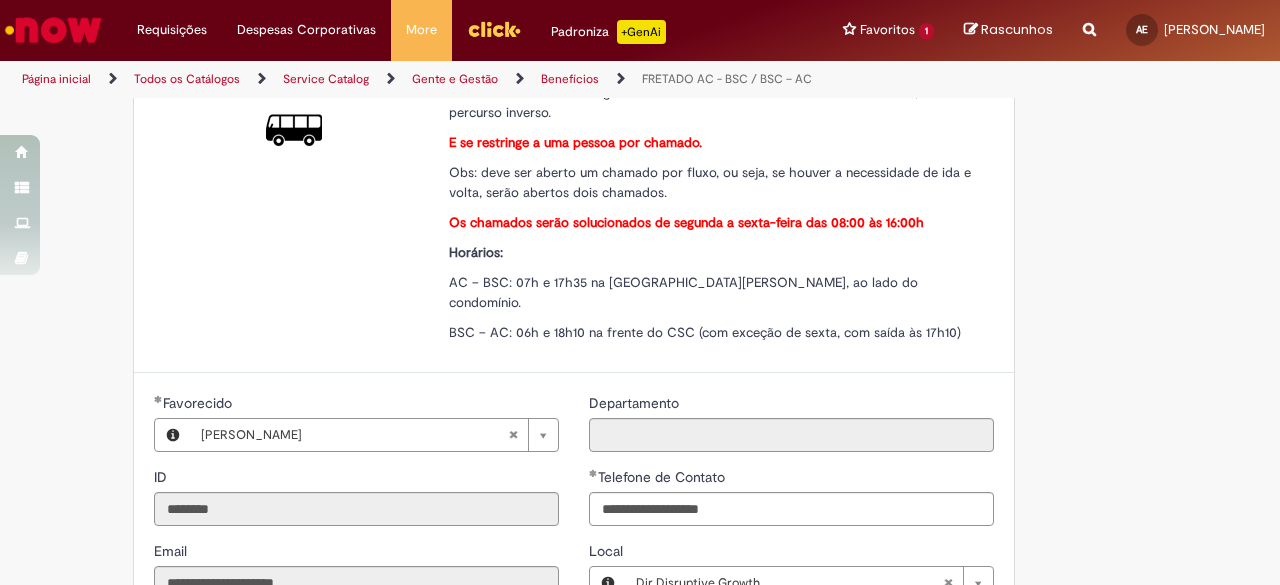scroll, scrollTop: 132, scrollLeft: 0, axis: vertical 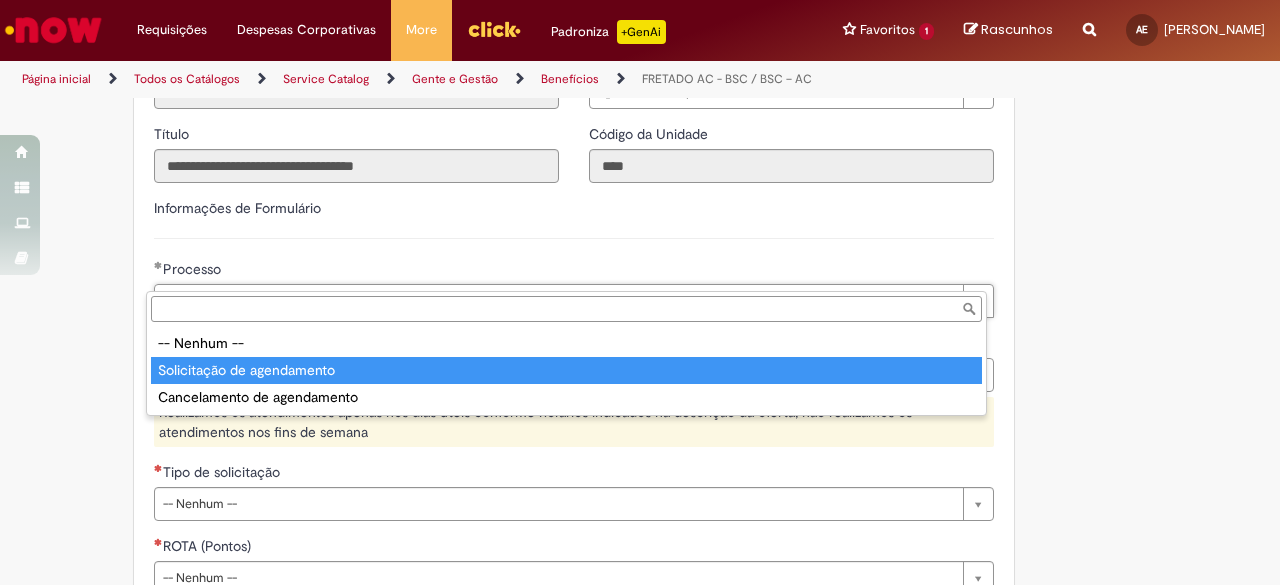 type on "**********" 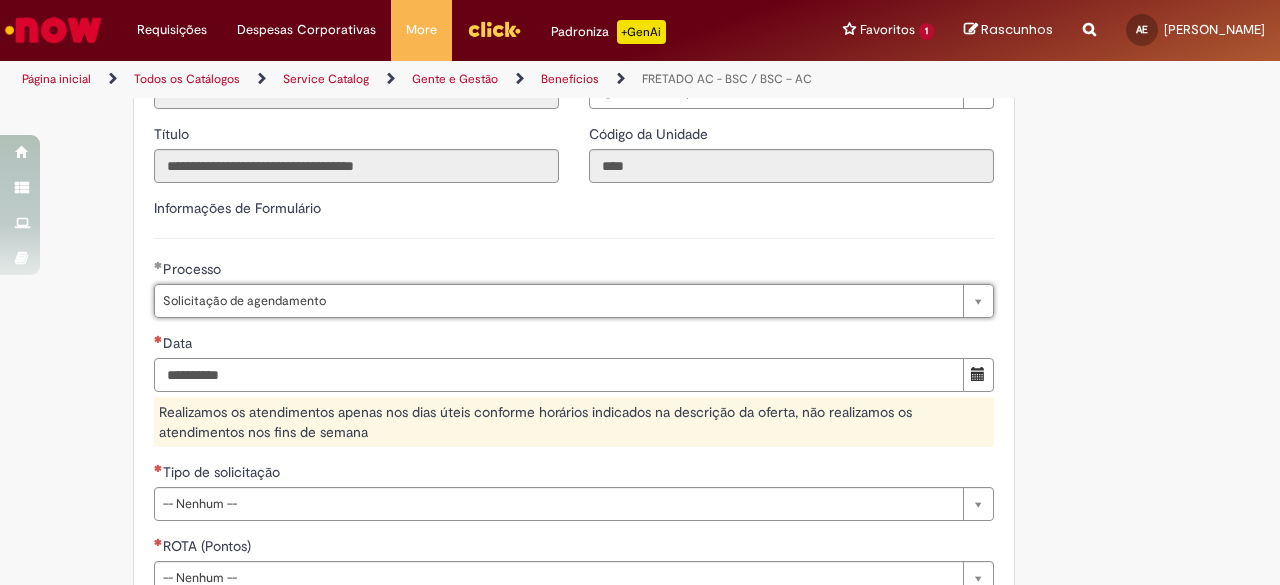 scroll, scrollTop: 0, scrollLeft: 0, axis: both 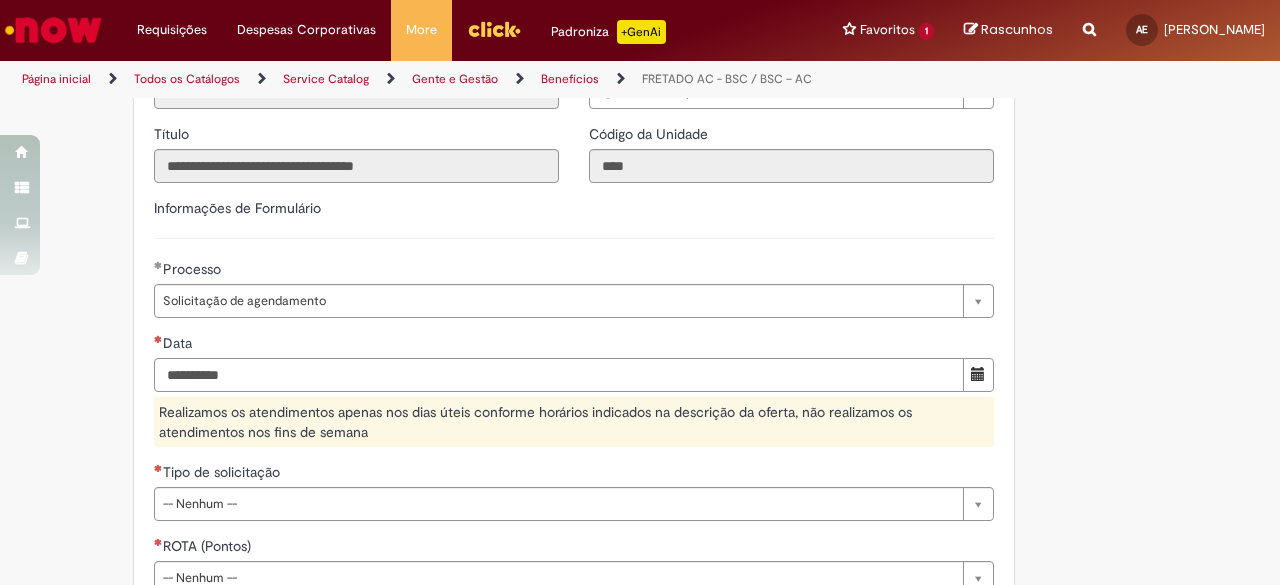 click on "Data" at bounding box center [559, 375] 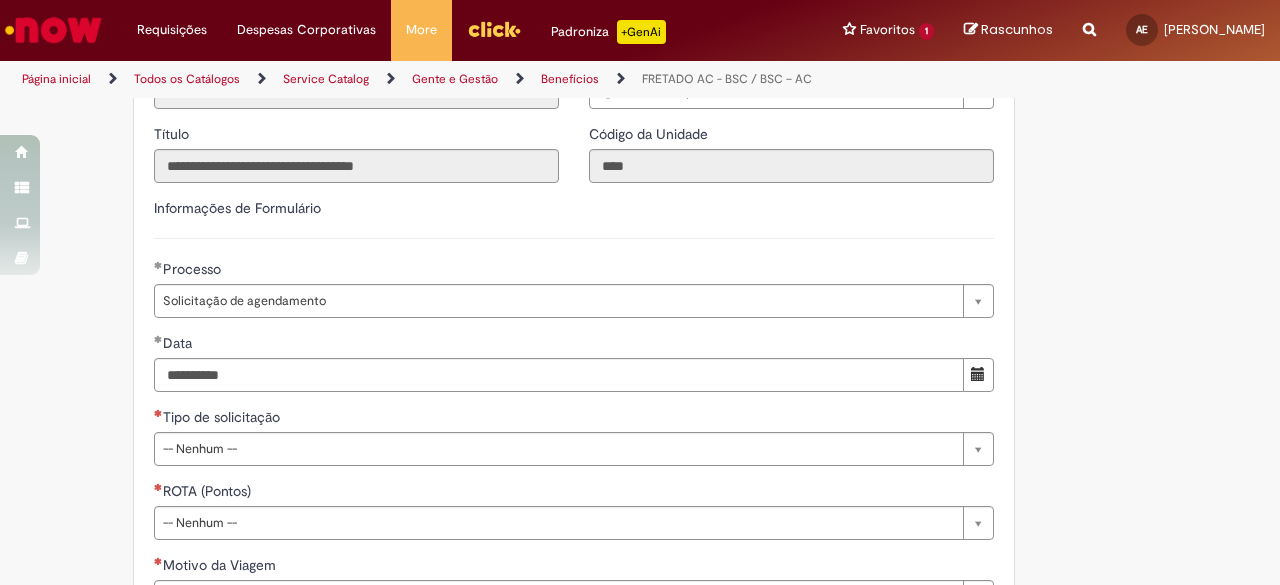 click on "Data" at bounding box center [574, 345] 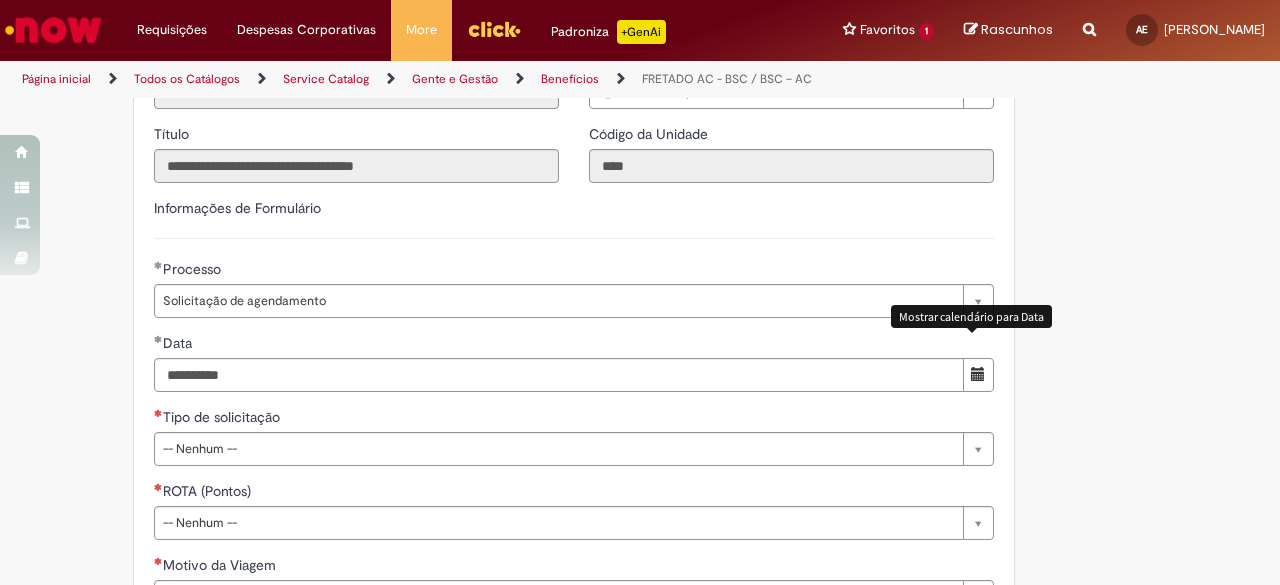 click at bounding box center (978, 375) 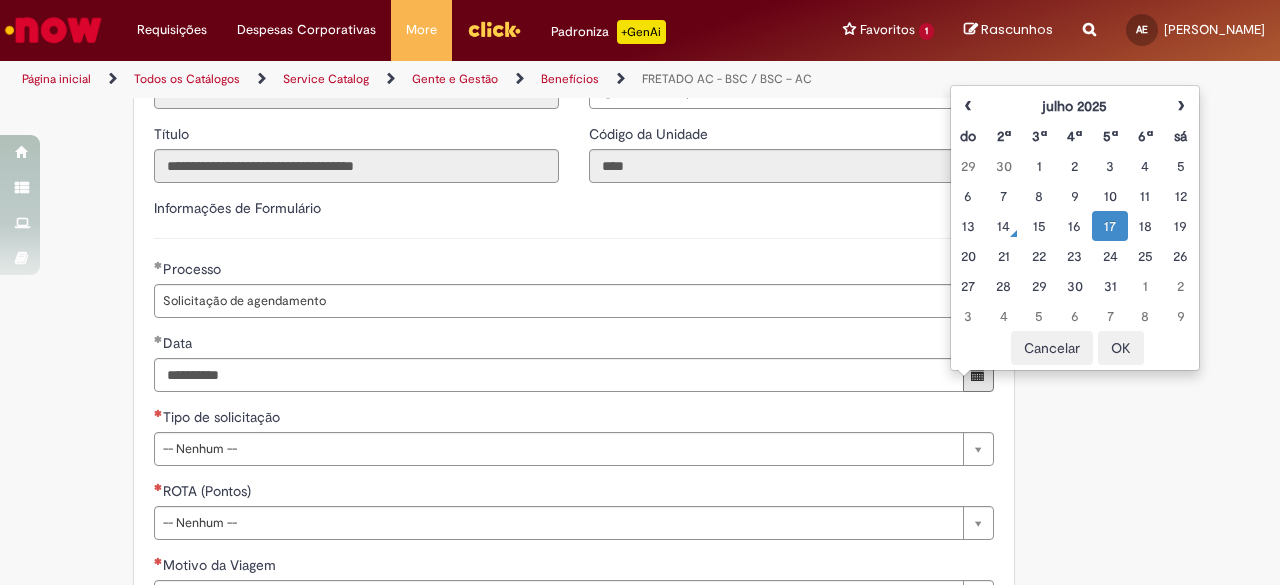 click on "**********" at bounding box center (640, 211) 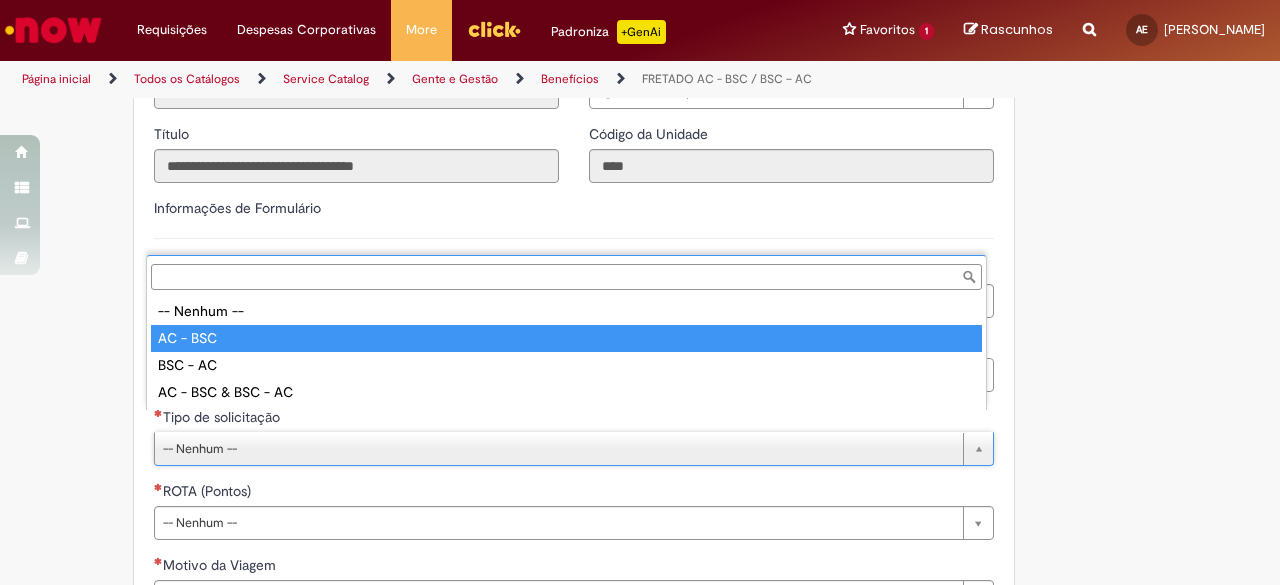 type on "********" 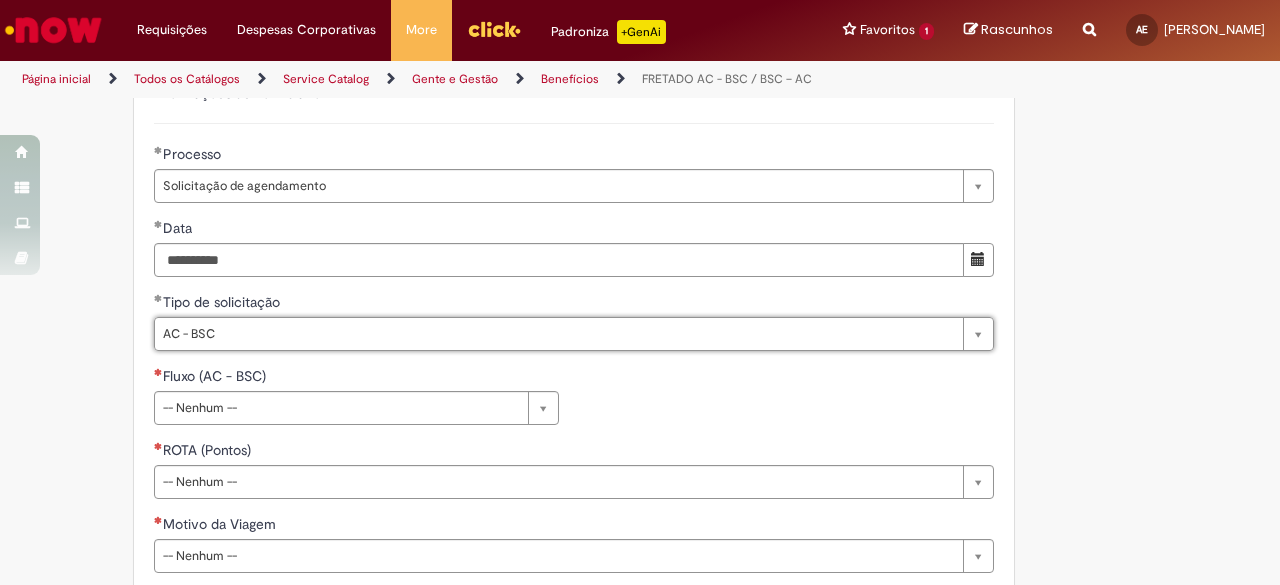 scroll, scrollTop: 773, scrollLeft: 0, axis: vertical 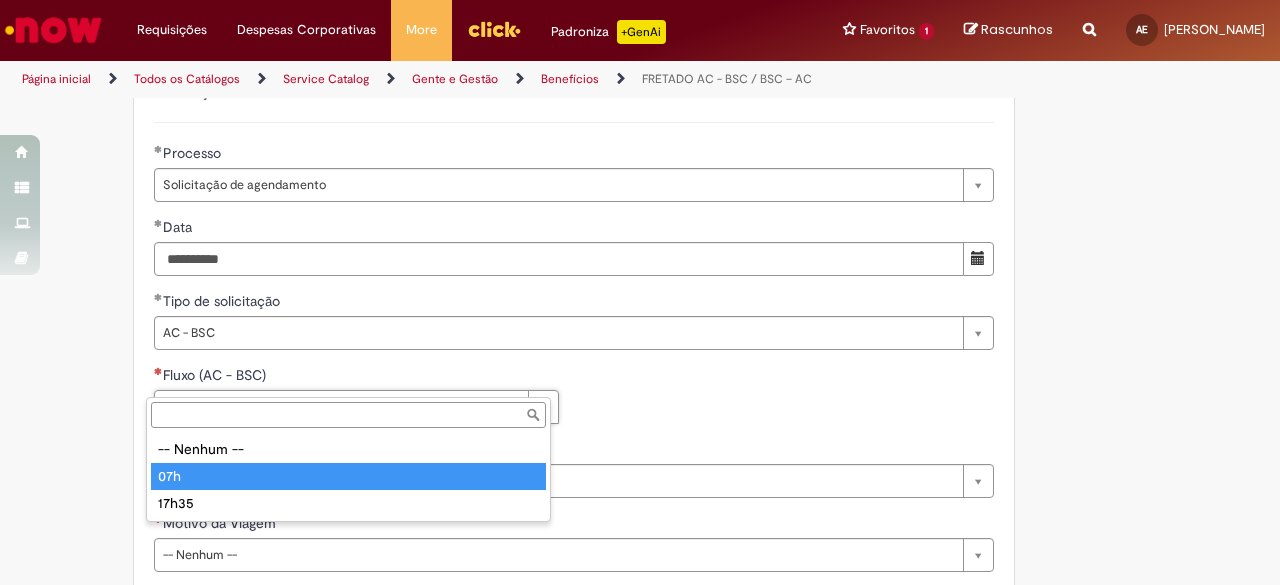 type on "***" 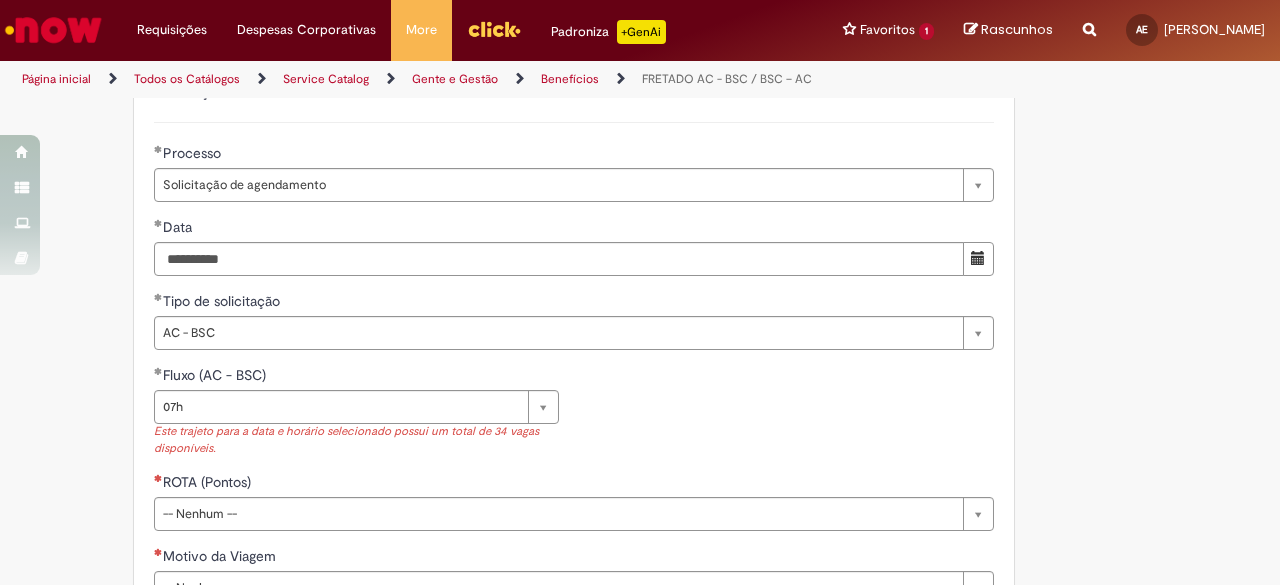 click on "**********" at bounding box center (574, 418) 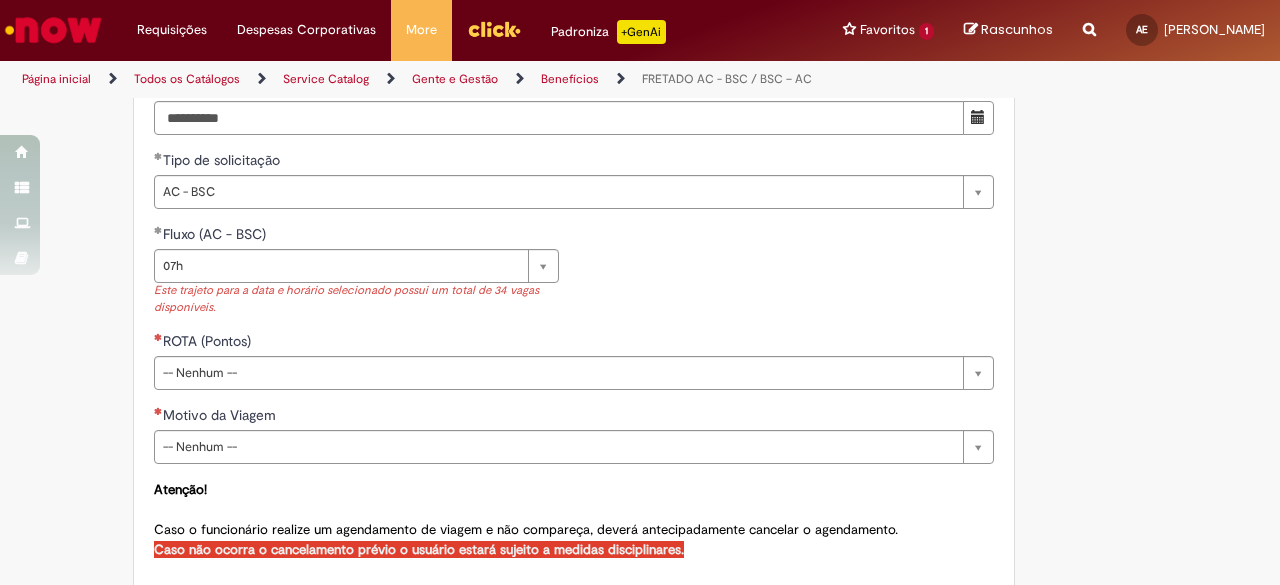 scroll, scrollTop: 915, scrollLeft: 0, axis: vertical 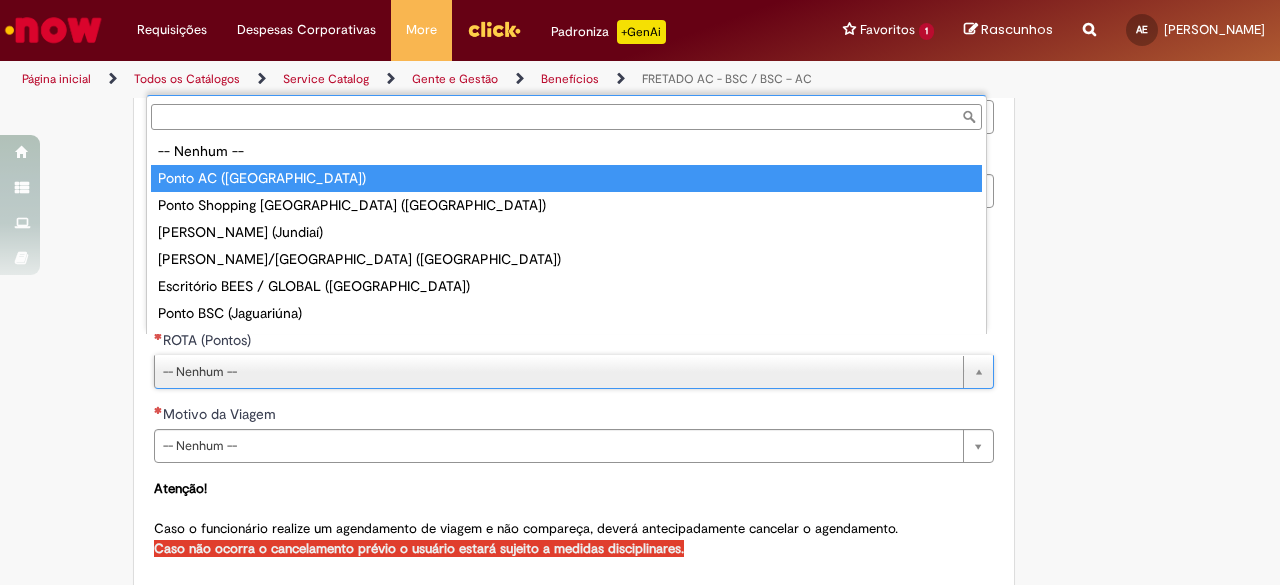 type on "**********" 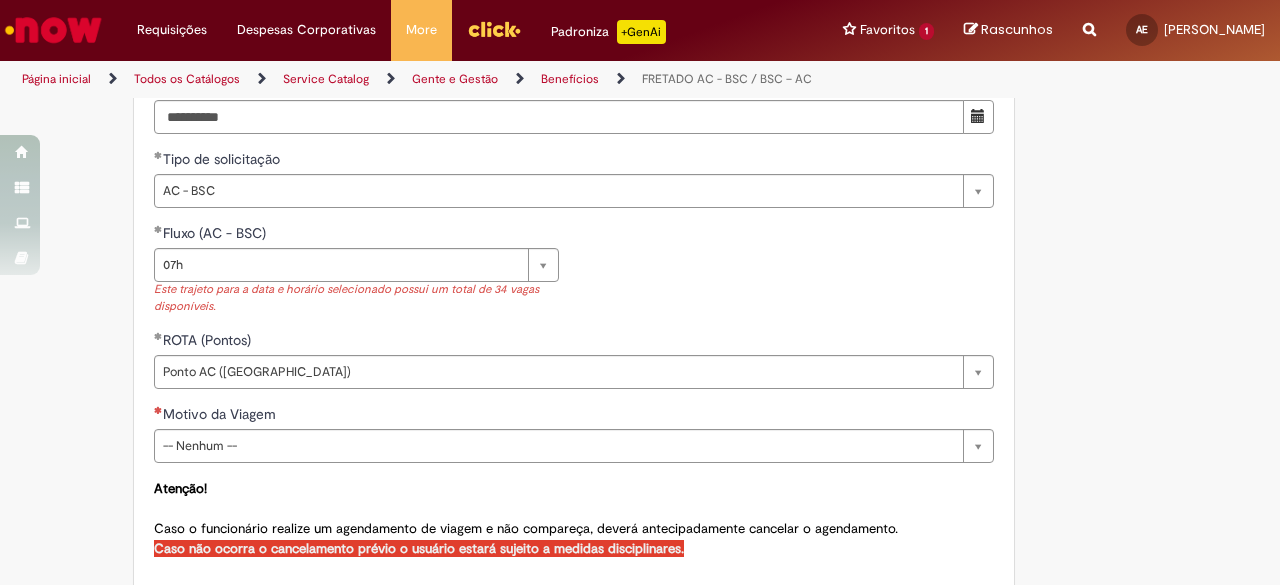 click on "**********" at bounding box center [542, 7] 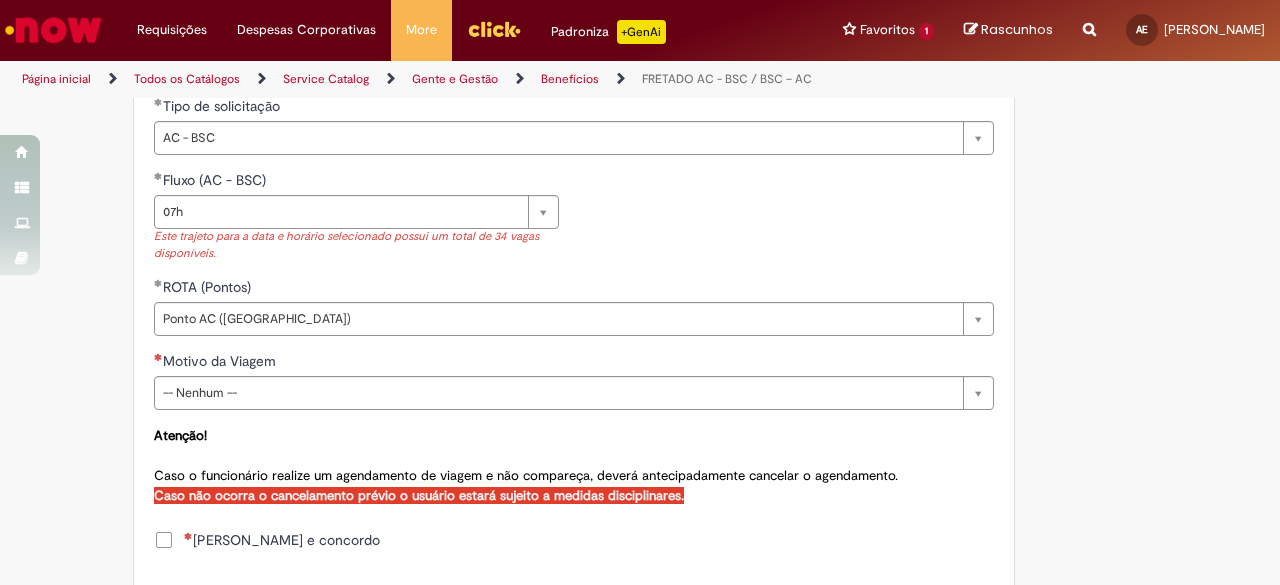 scroll, scrollTop: 969, scrollLeft: 0, axis: vertical 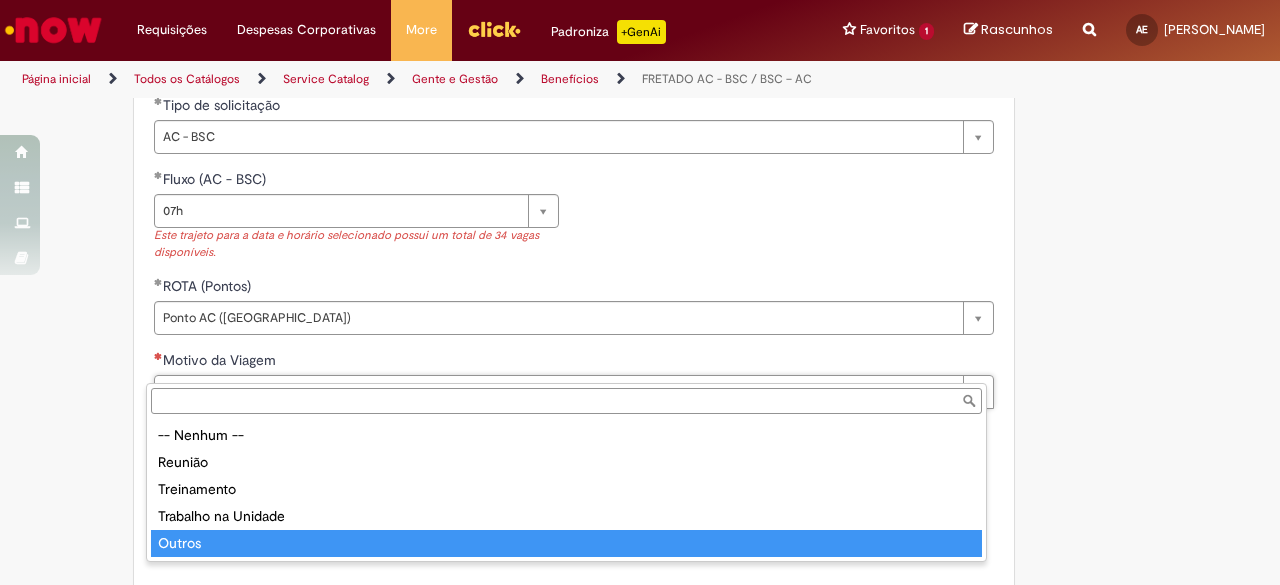 type on "******" 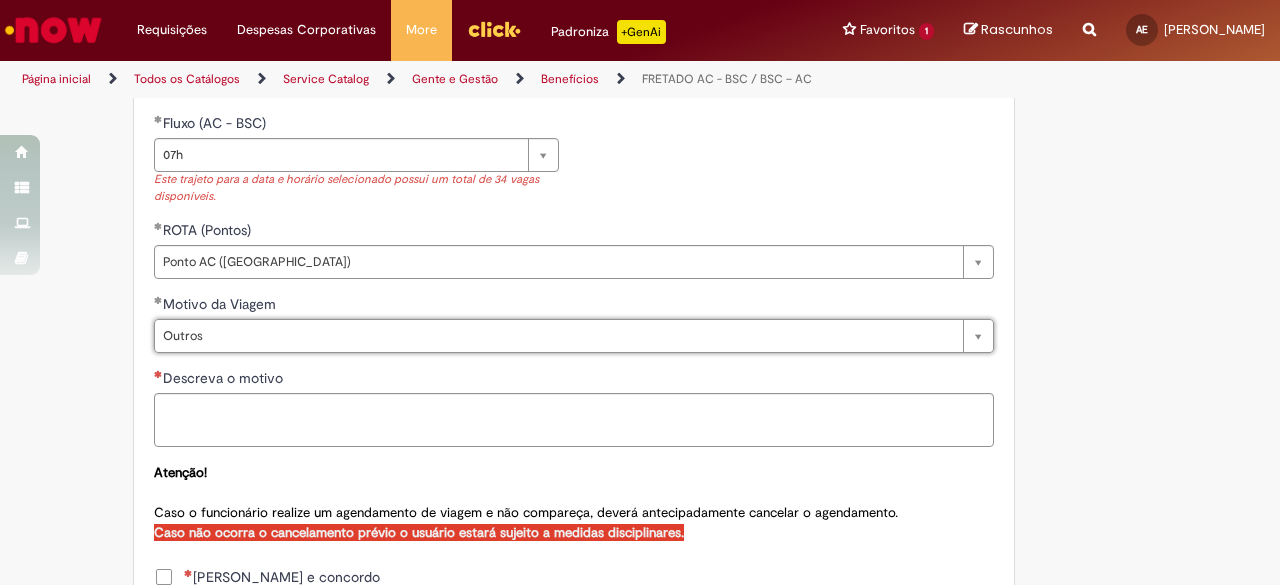scroll, scrollTop: 1030, scrollLeft: 0, axis: vertical 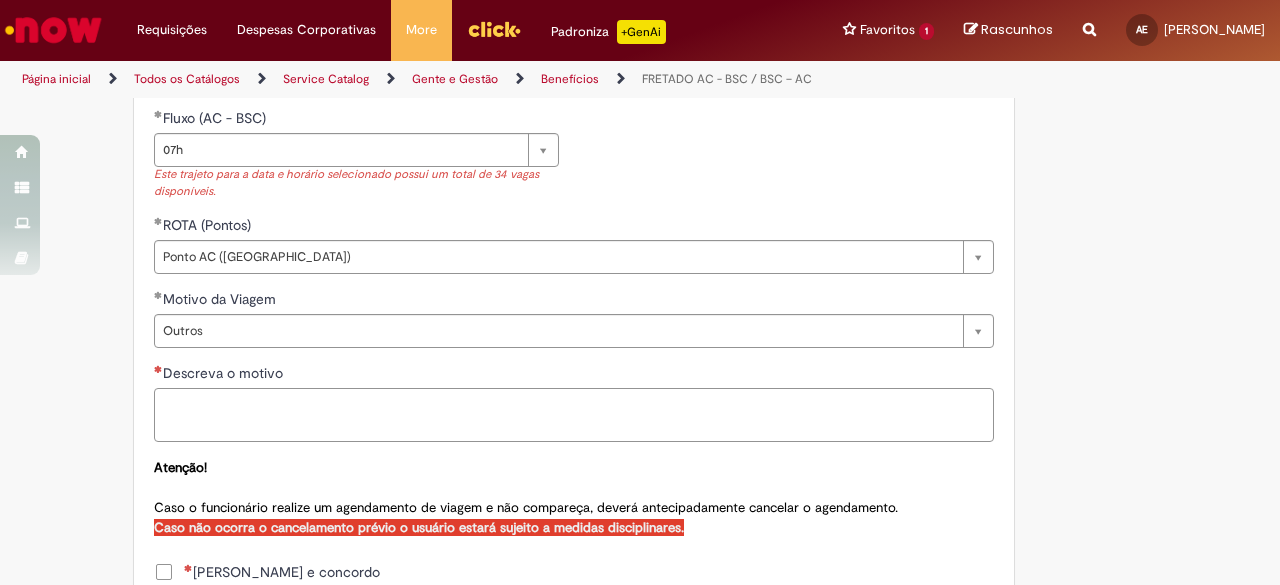 click on "Descreva o motivo" at bounding box center (574, 414) 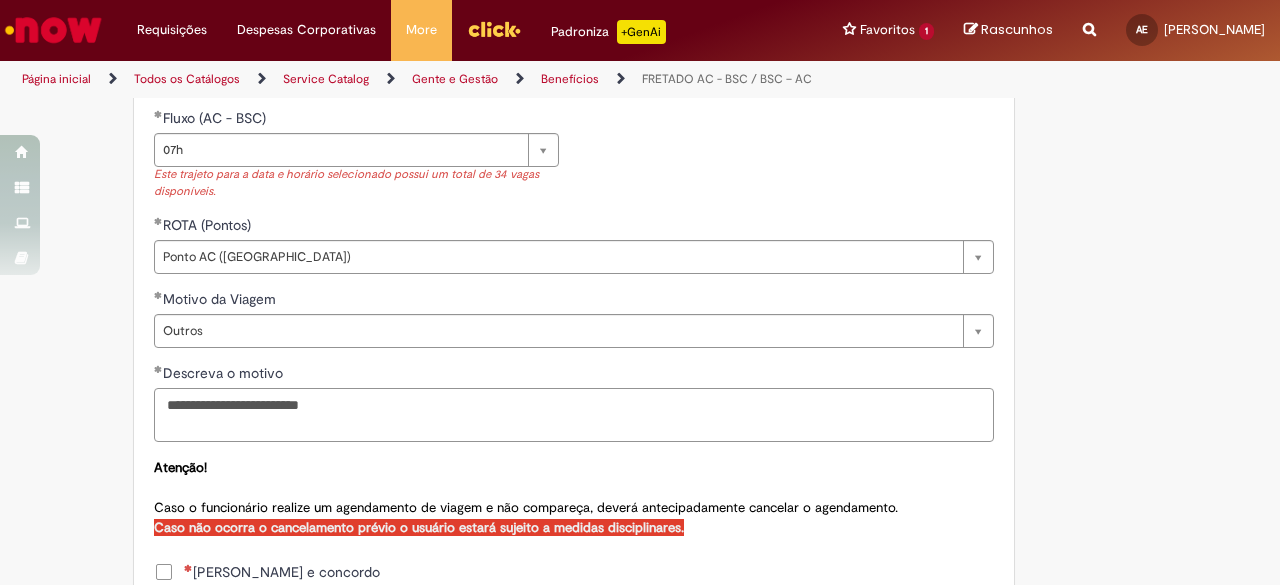type on "**********" 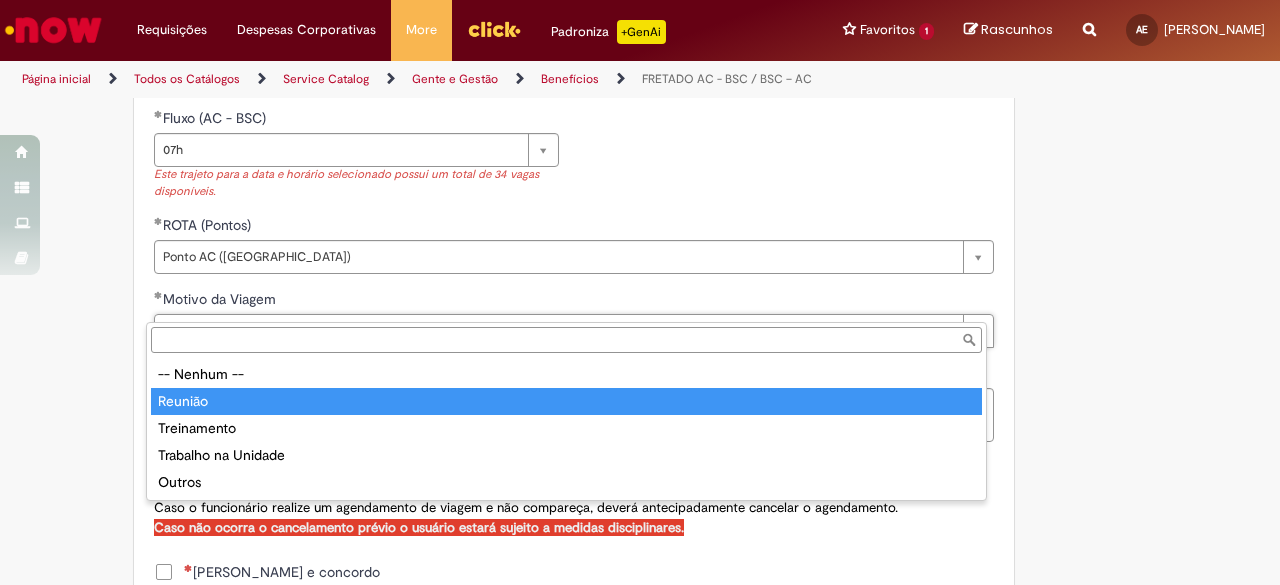 type on "******" 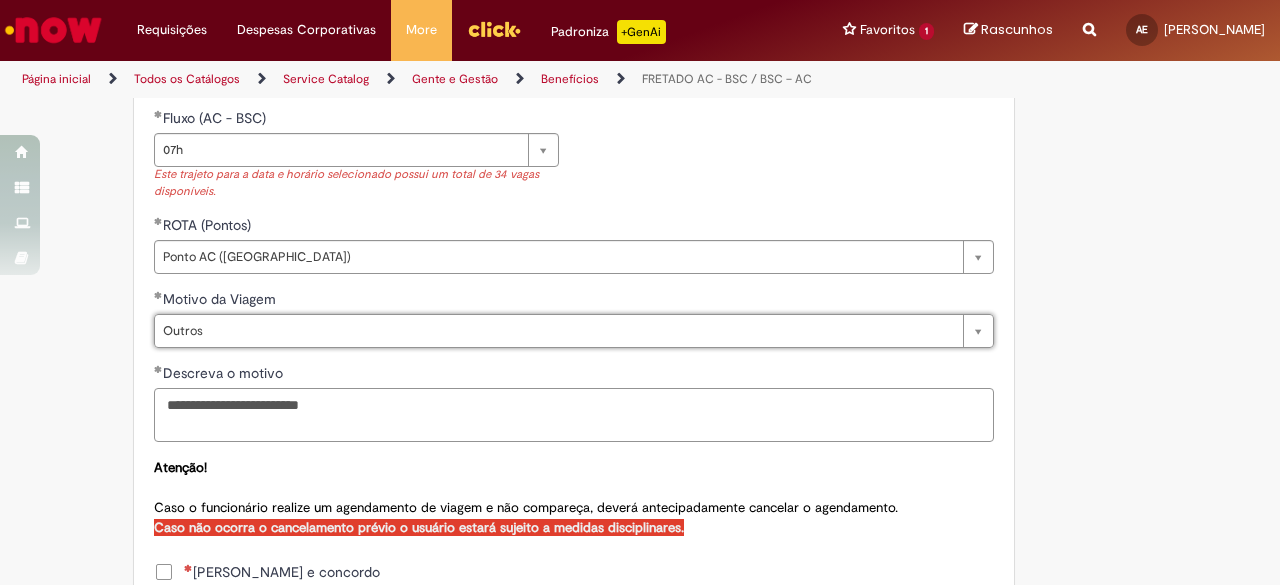 scroll, scrollTop: 0, scrollLeft: 0, axis: both 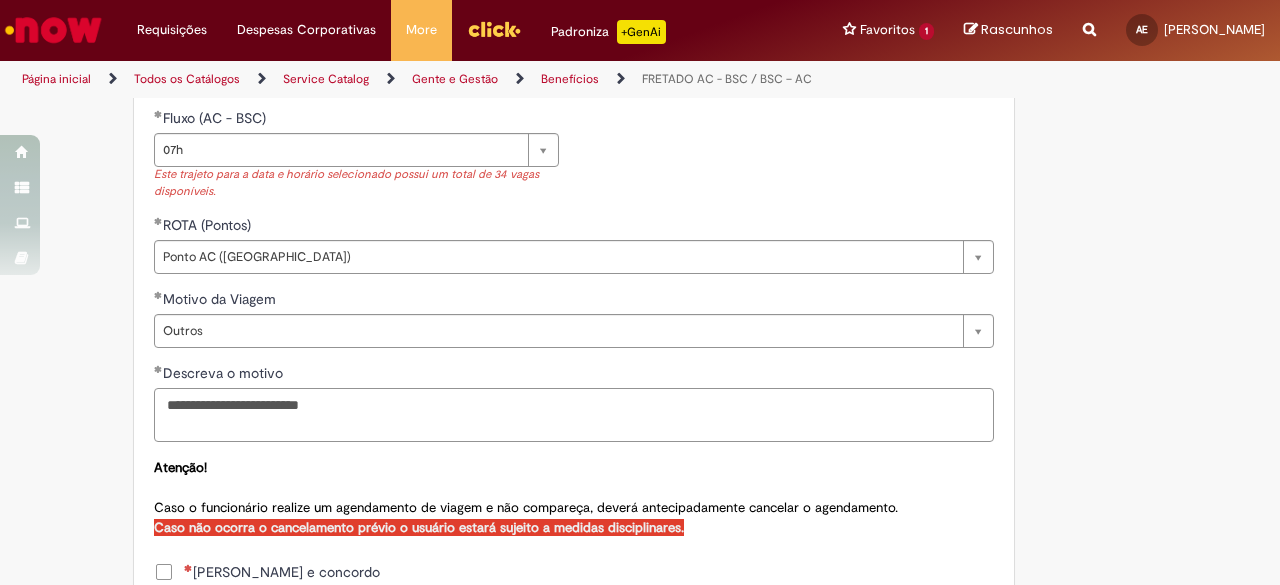 click on "**********" at bounding box center [574, 414] 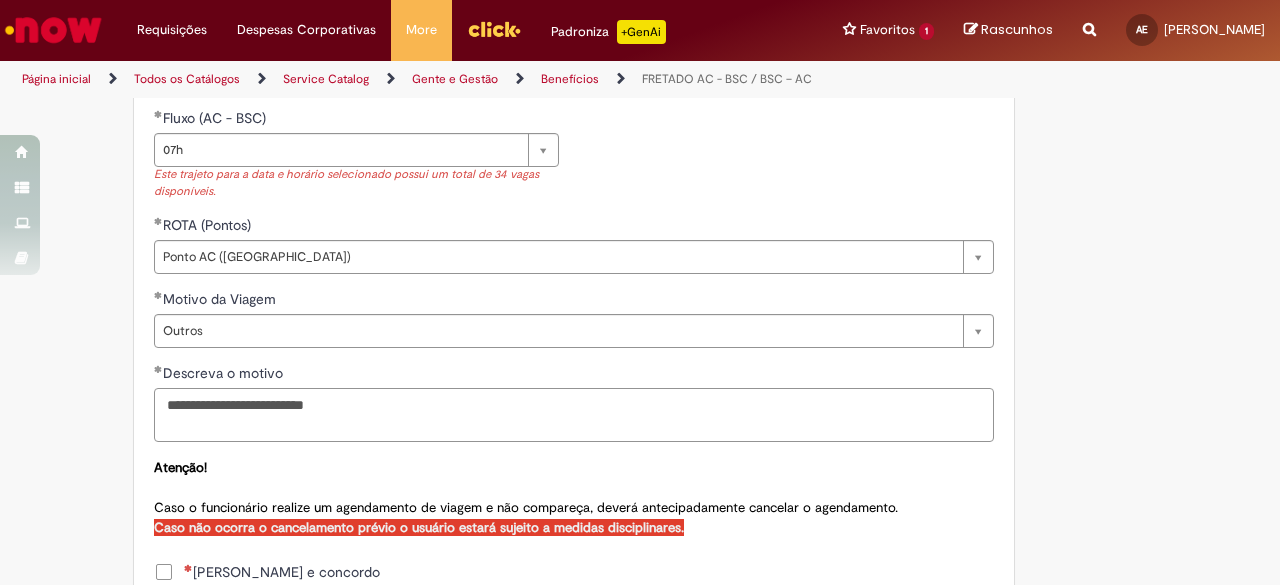 type on "**********" 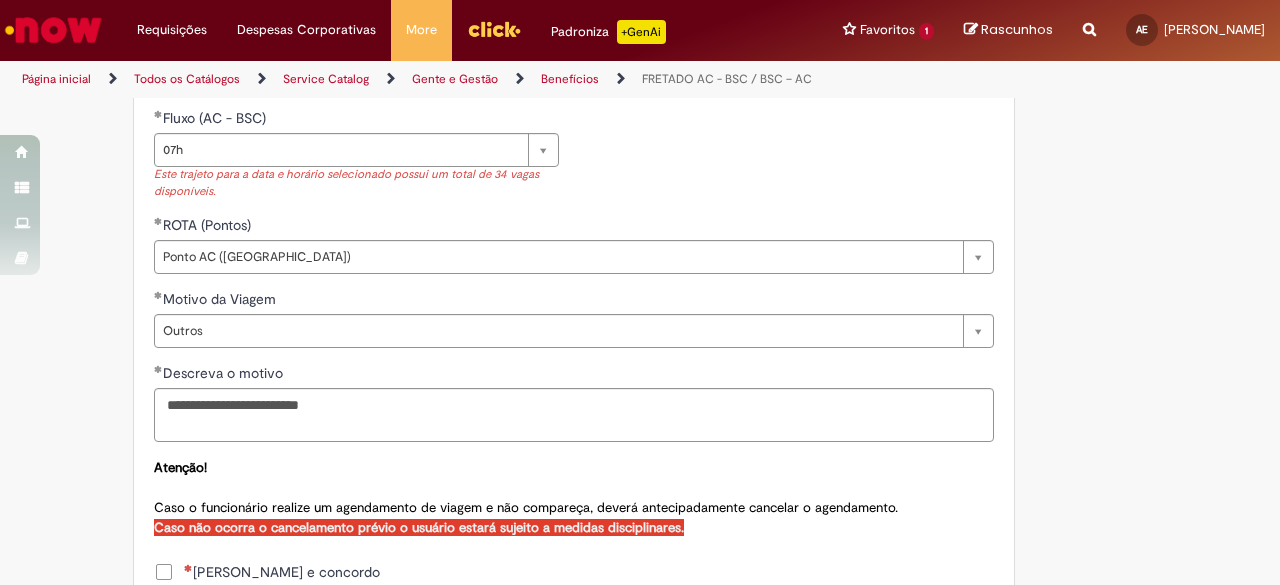 click on "**********" at bounding box center (574, 482) 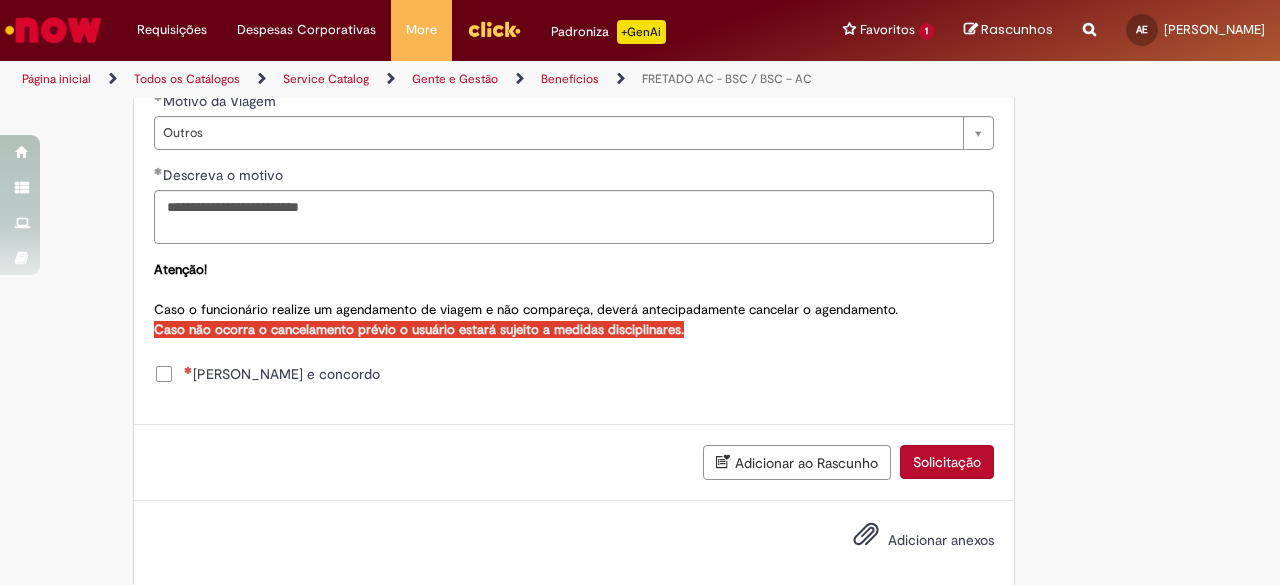 click on "[PERSON_NAME] e concordo" at bounding box center (282, 374) 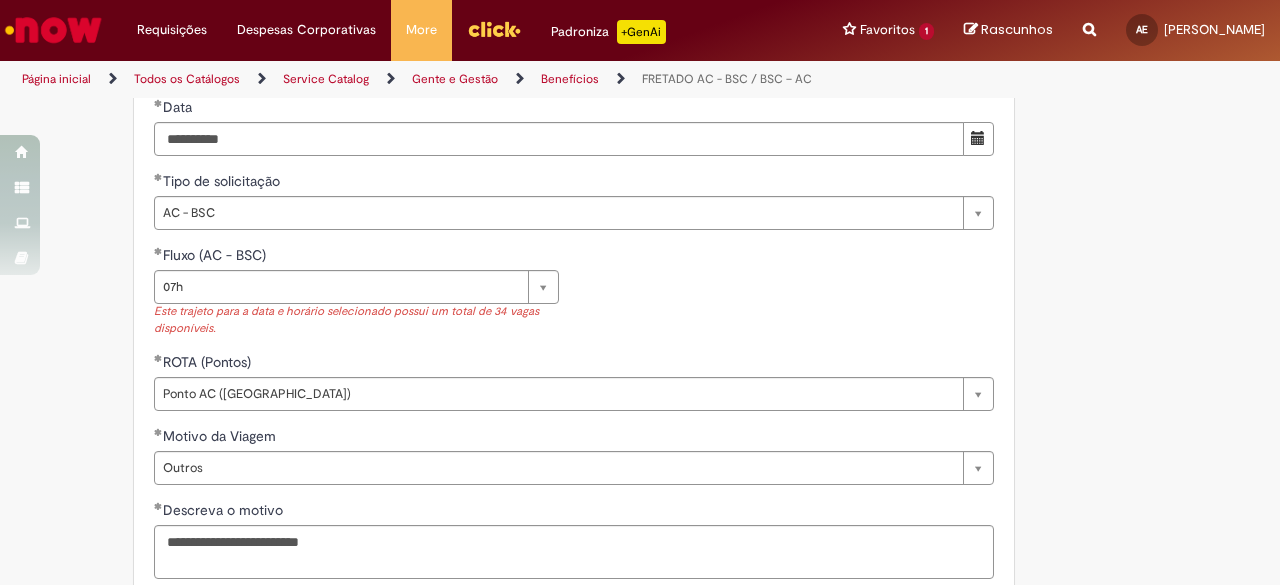scroll, scrollTop: 1228, scrollLeft: 0, axis: vertical 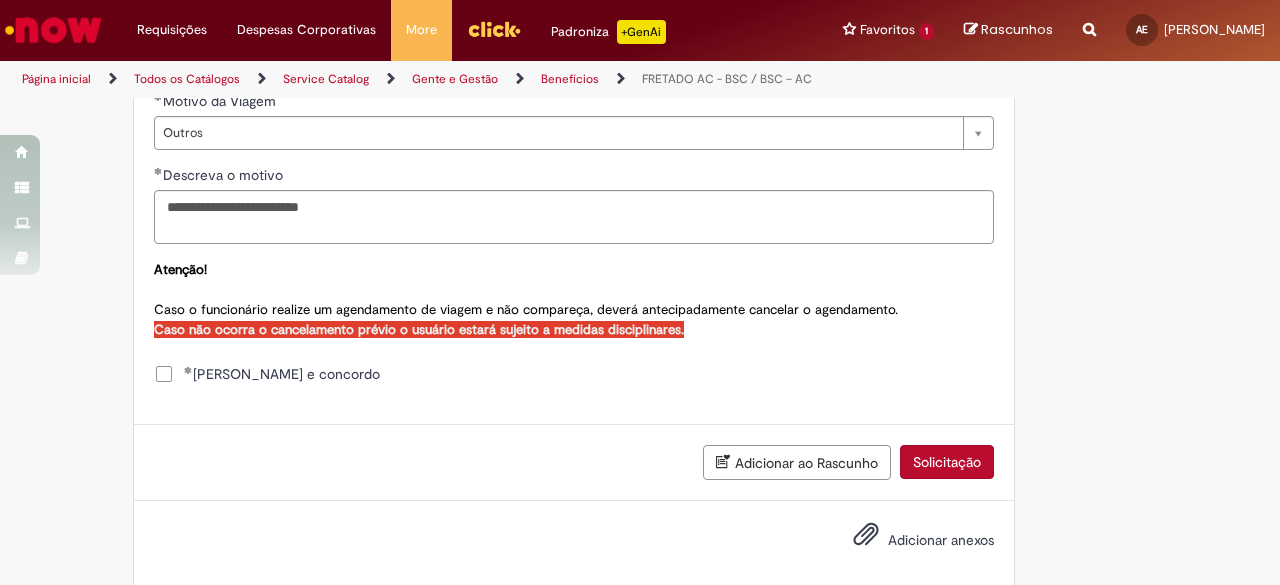 click on "Solicitação" at bounding box center (947, 462) 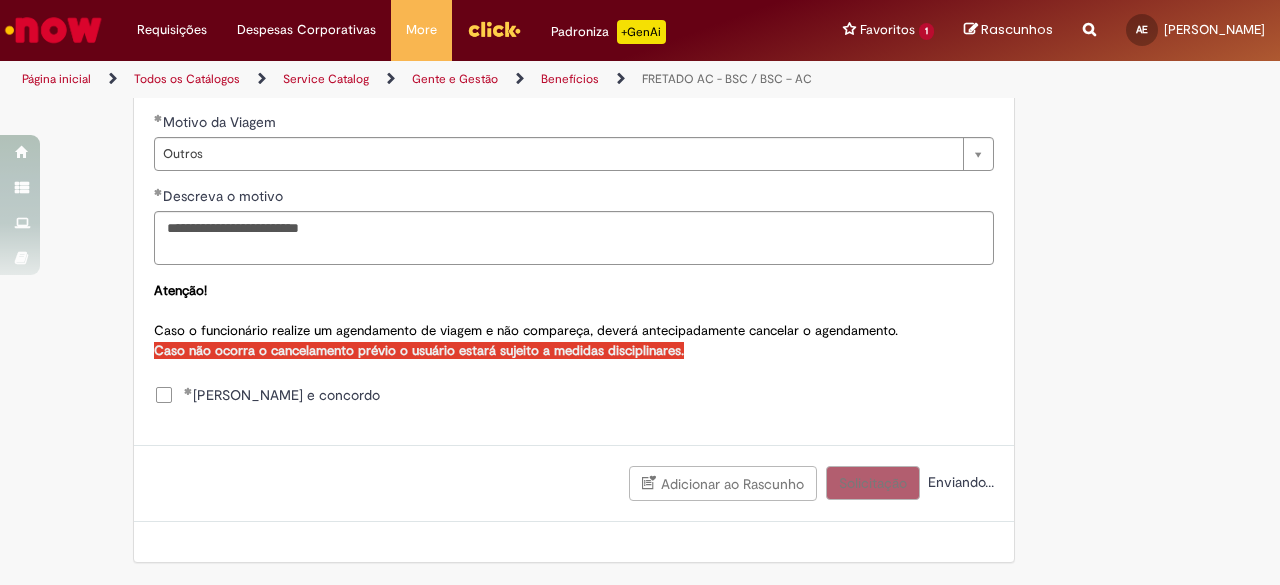 scroll, scrollTop: 1183, scrollLeft: 0, axis: vertical 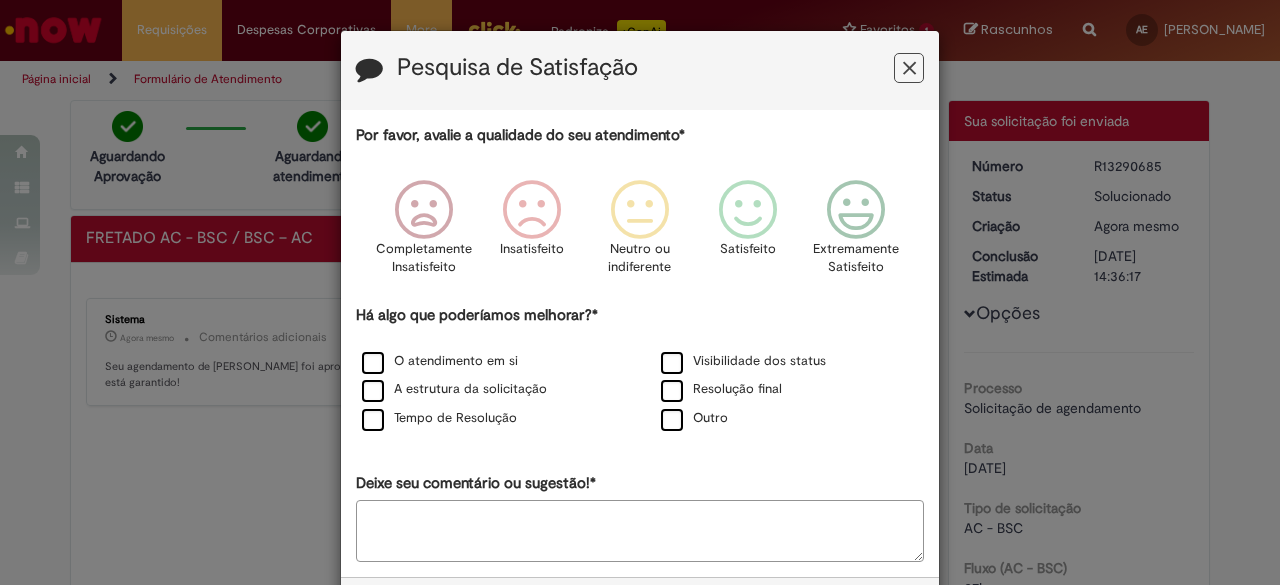 click at bounding box center [909, 68] 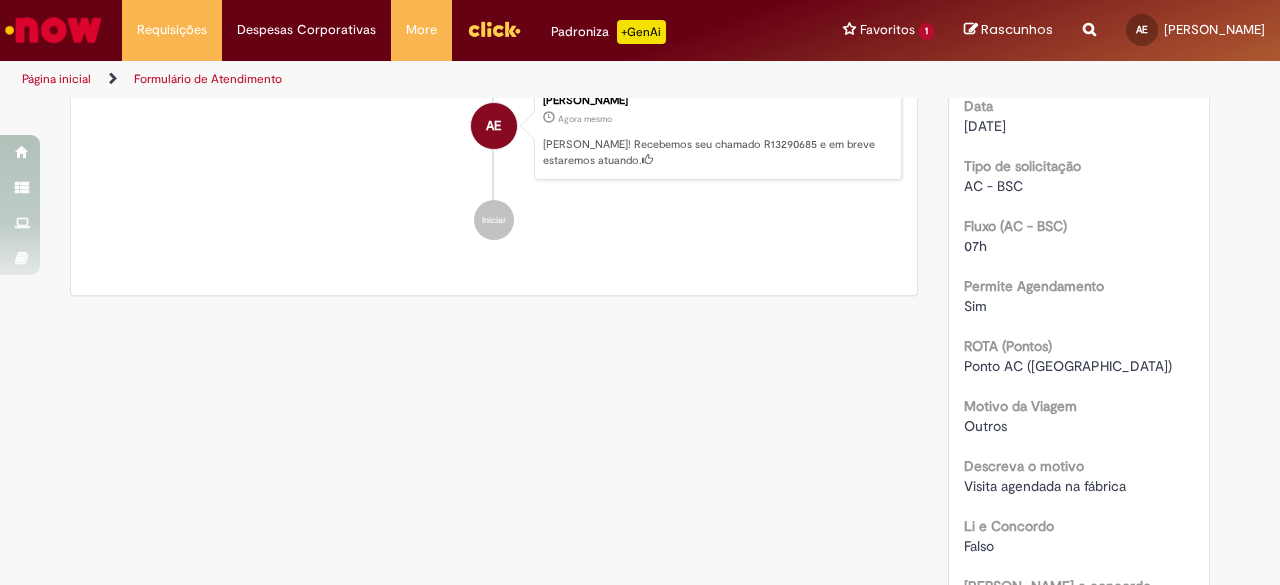 scroll, scrollTop: 0, scrollLeft: 0, axis: both 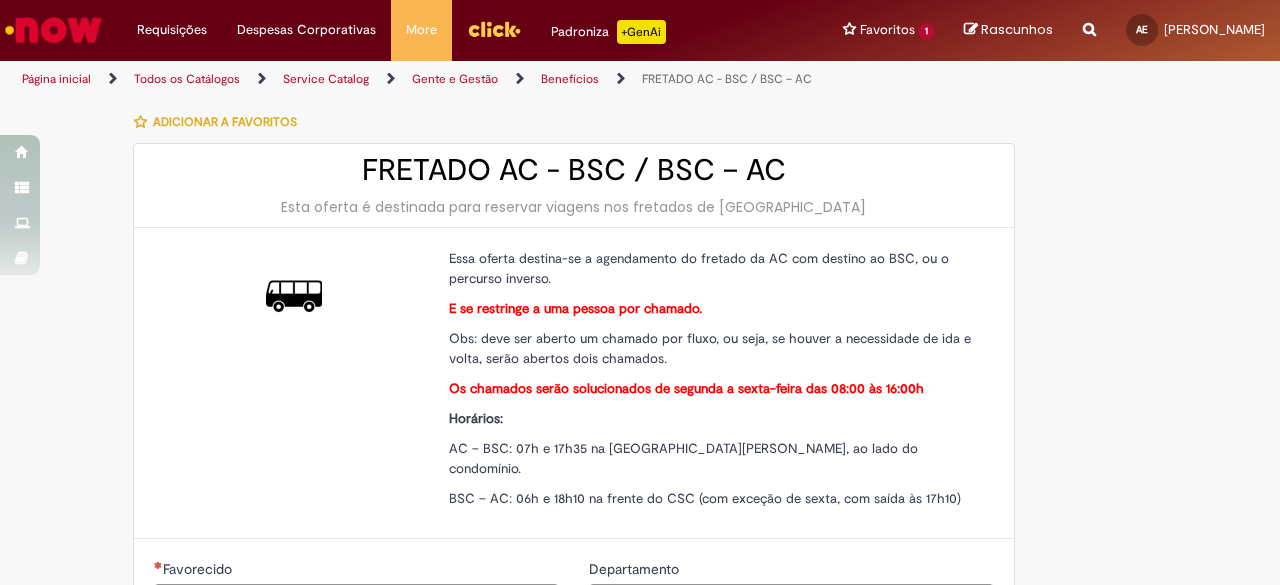 type on "********" 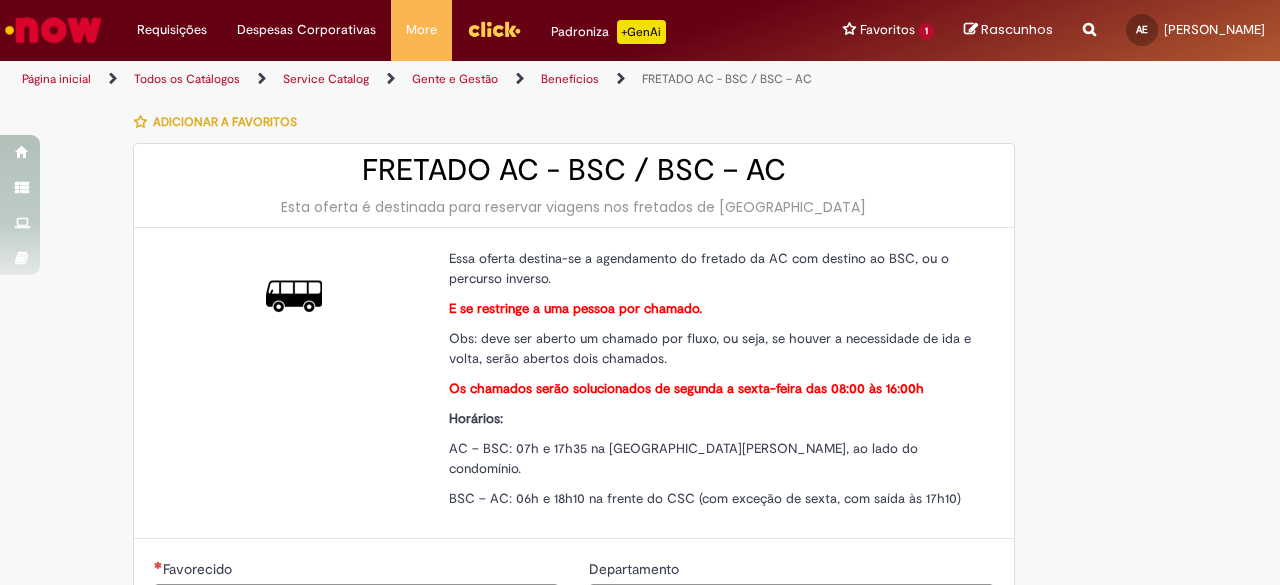 type on "**********" 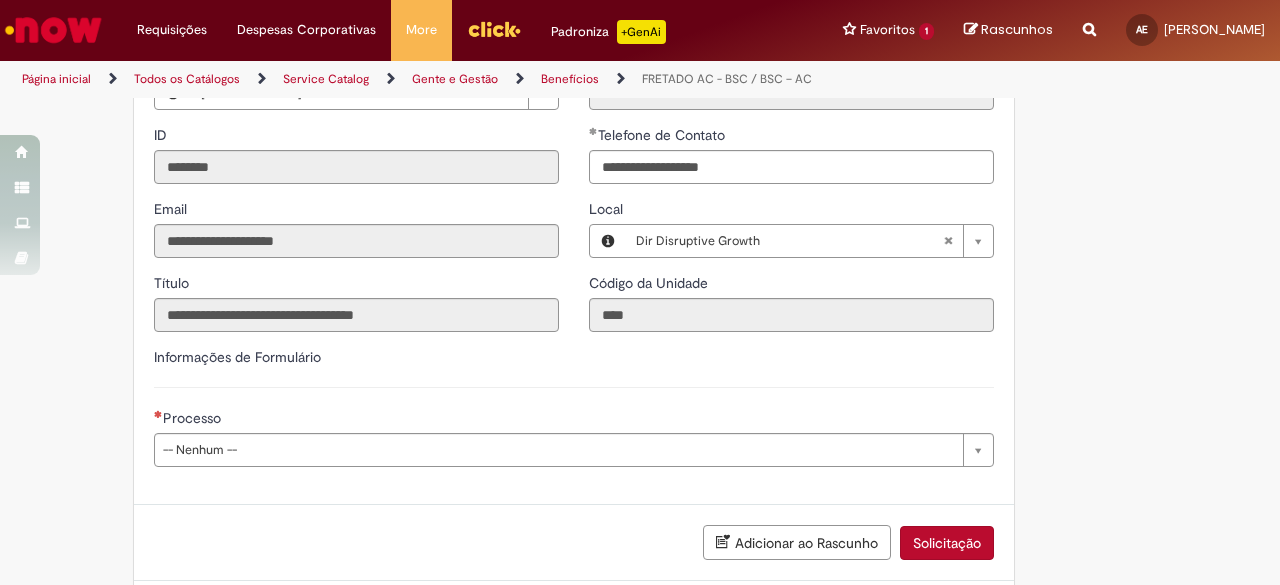 scroll, scrollTop: 509, scrollLeft: 0, axis: vertical 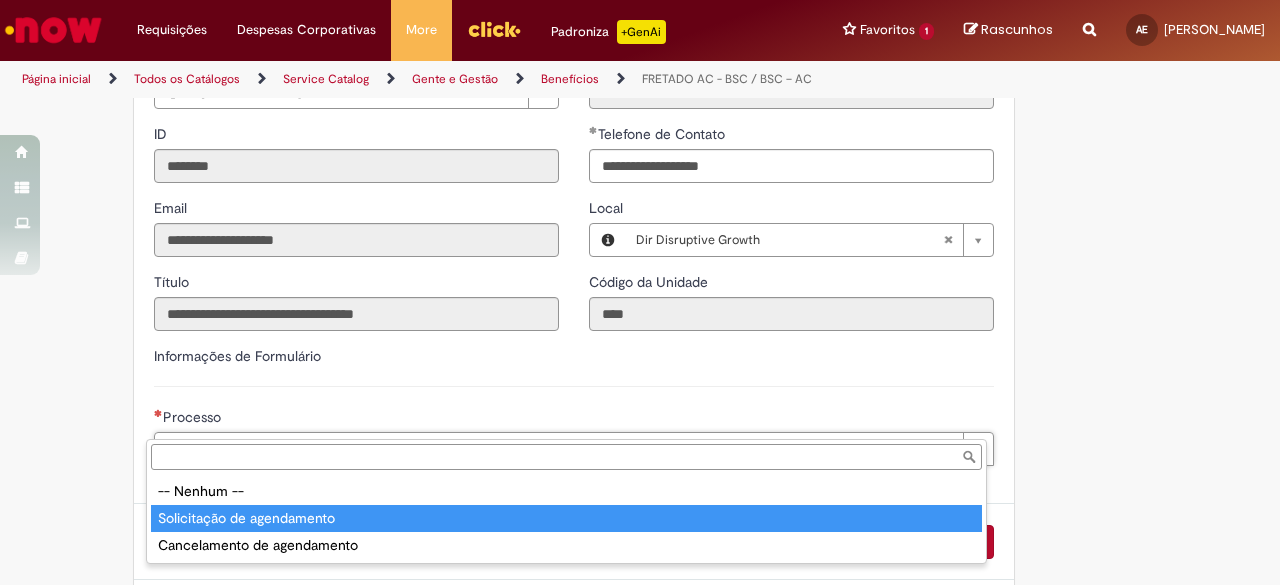 type on "**********" 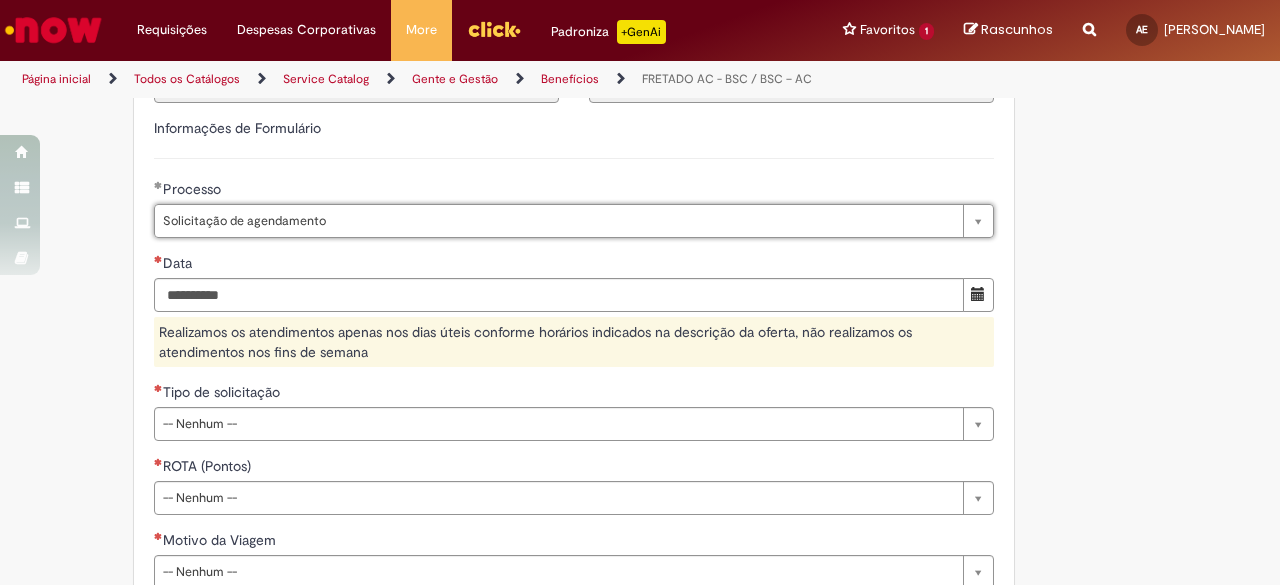 scroll, scrollTop: 740, scrollLeft: 0, axis: vertical 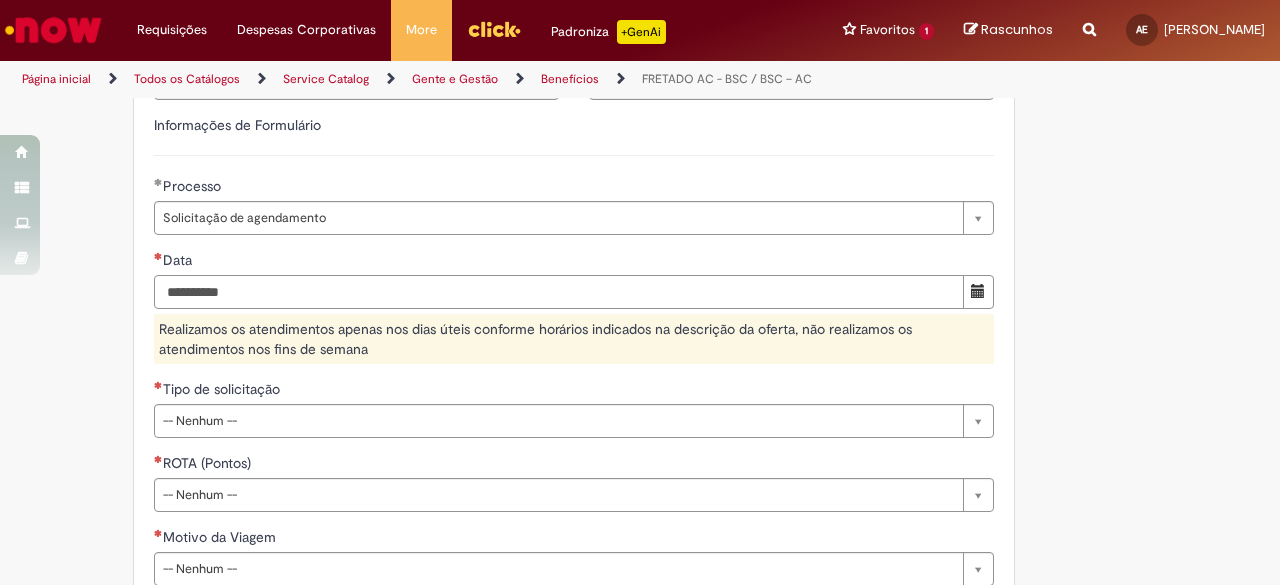 click on "Data" at bounding box center [559, 292] 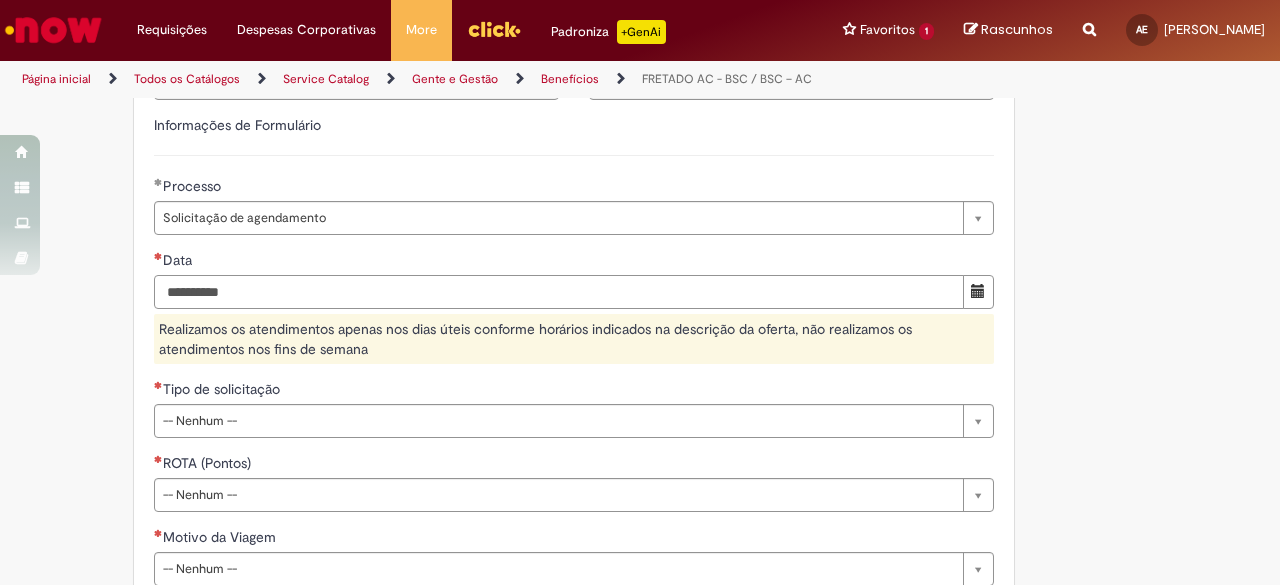 type on "**********" 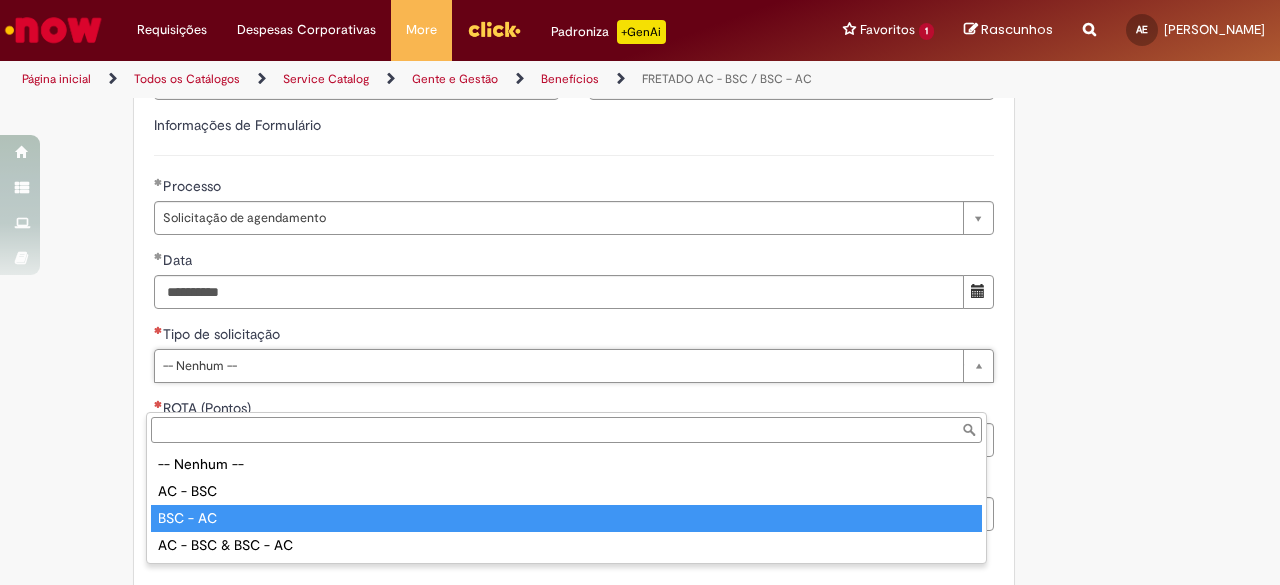 type on "********" 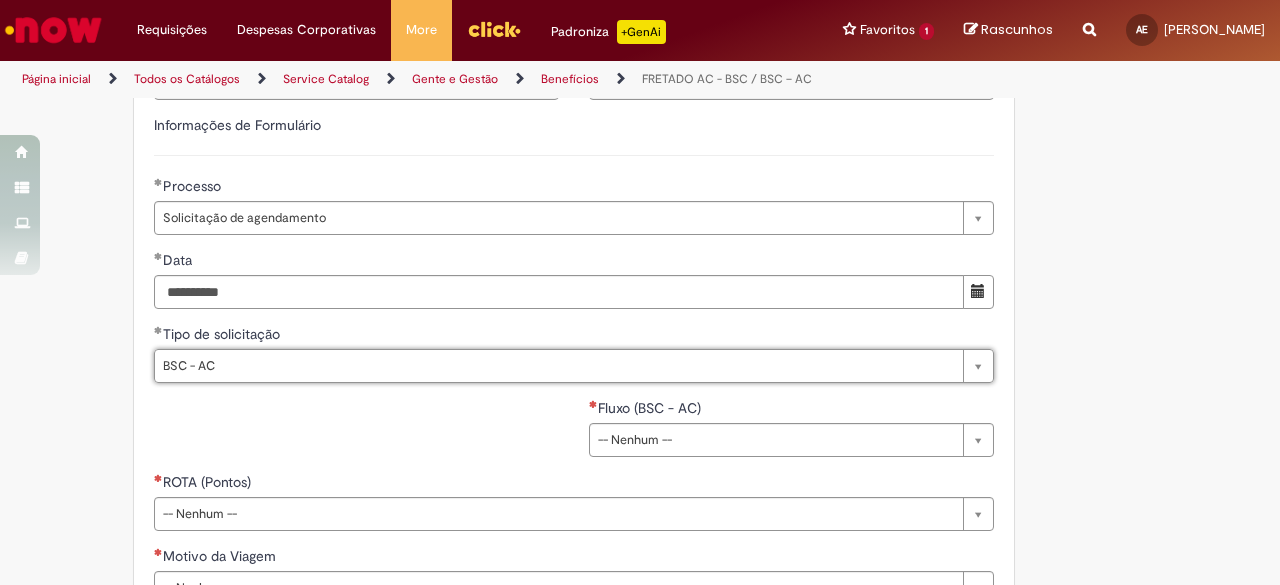 click on "**********" at bounding box center (574, 435) 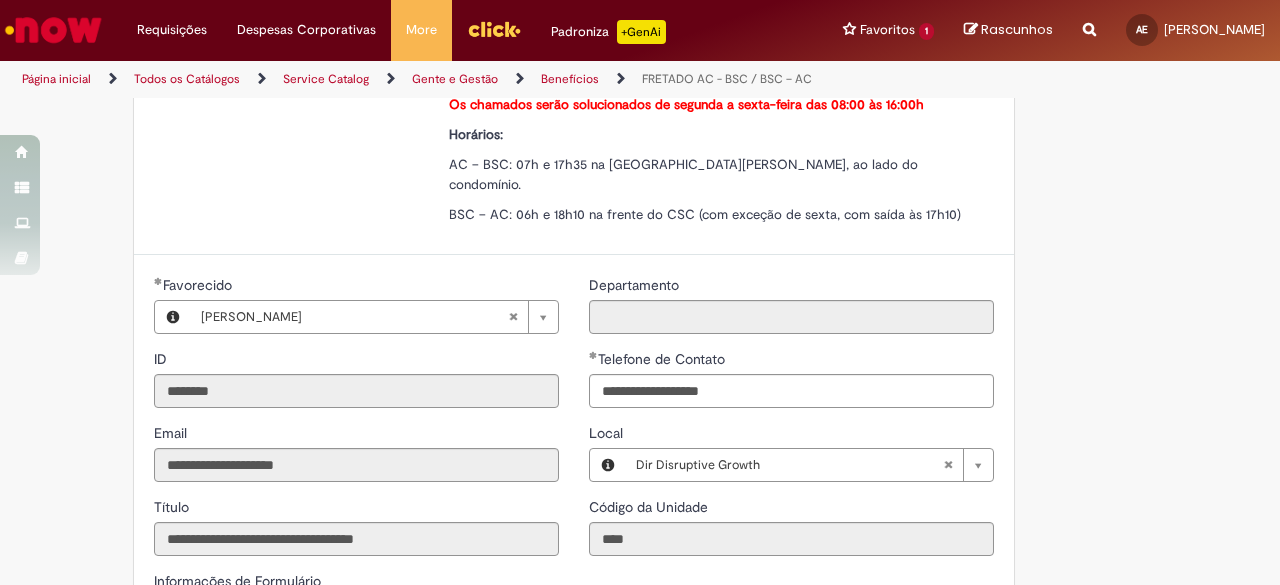 scroll, scrollTop: 246, scrollLeft: 0, axis: vertical 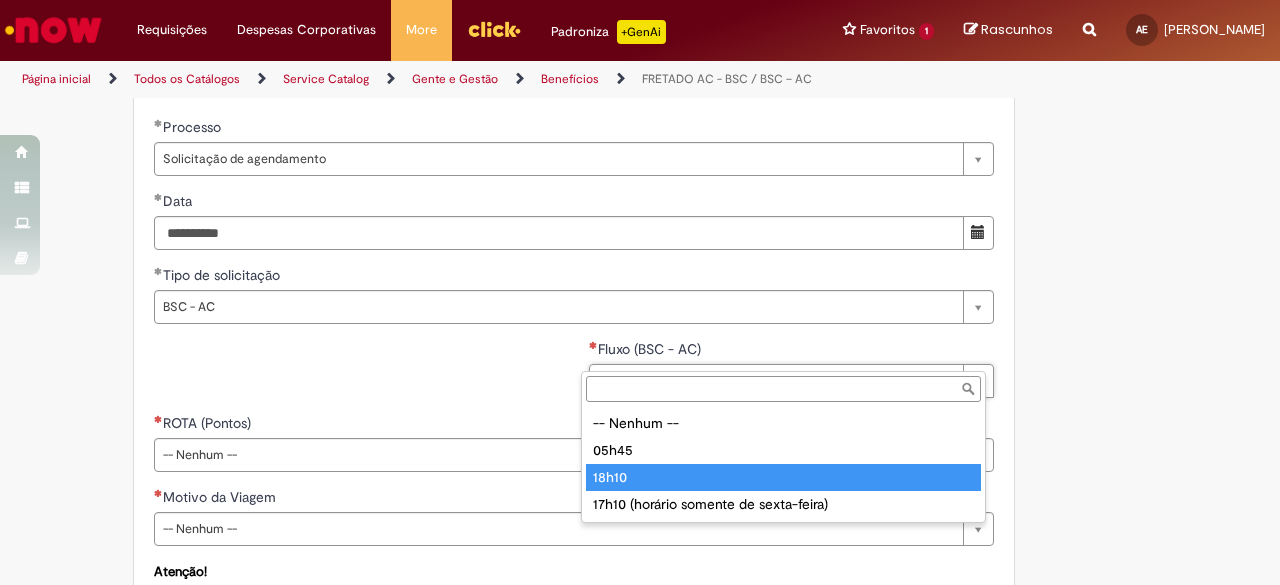 type on "*****" 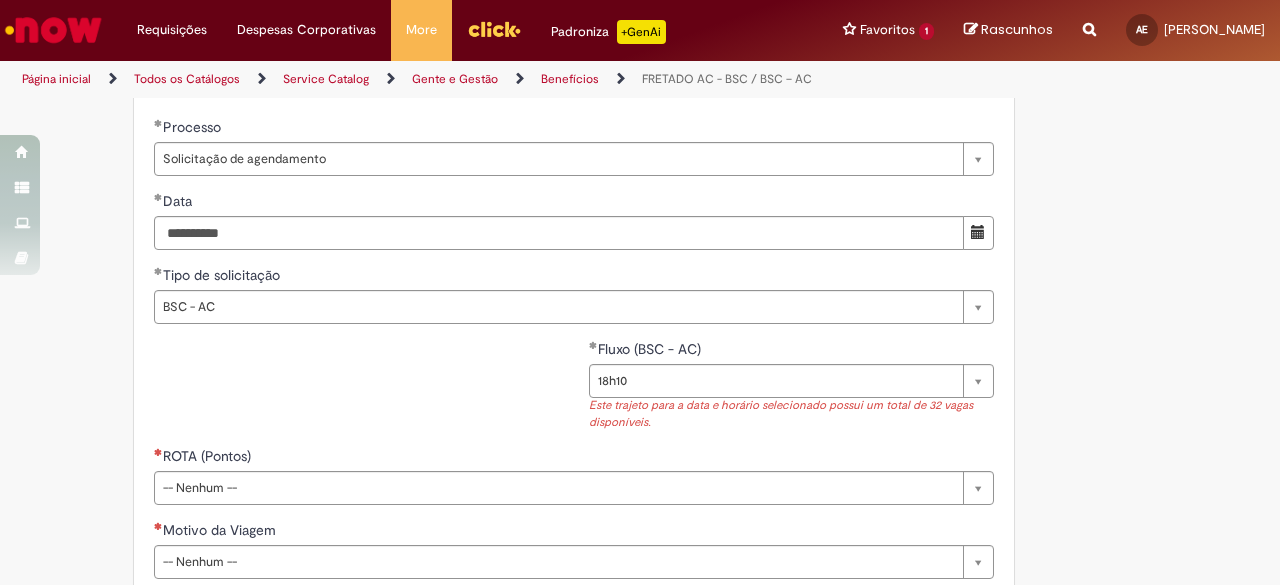 click on "**********" at bounding box center [574, 392] 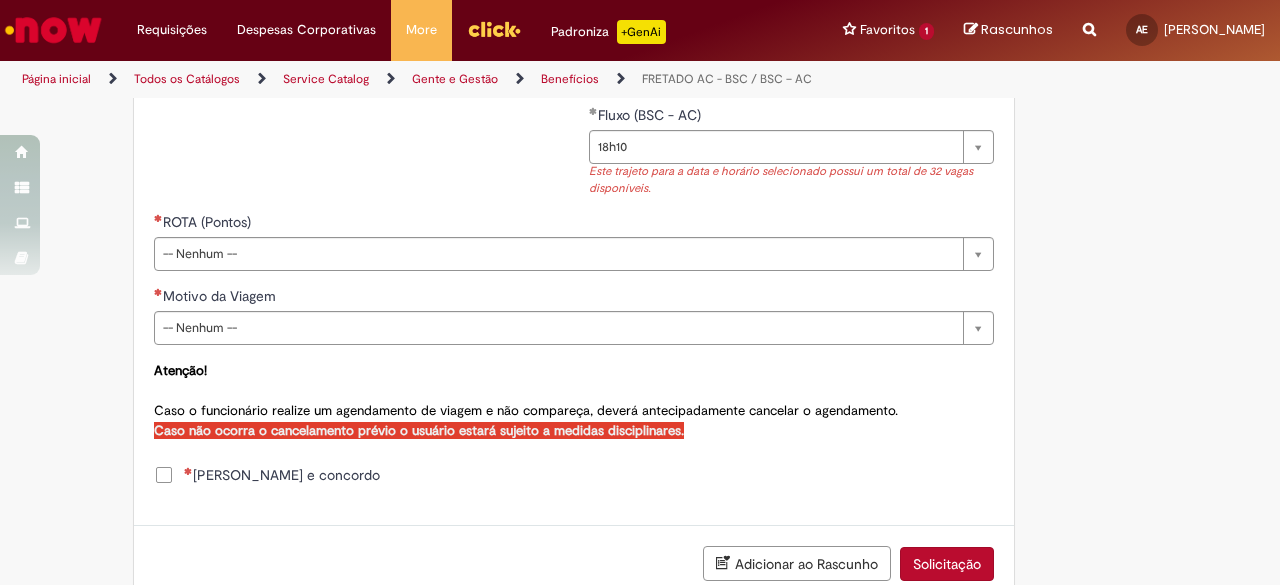 scroll, scrollTop: 1035, scrollLeft: 0, axis: vertical 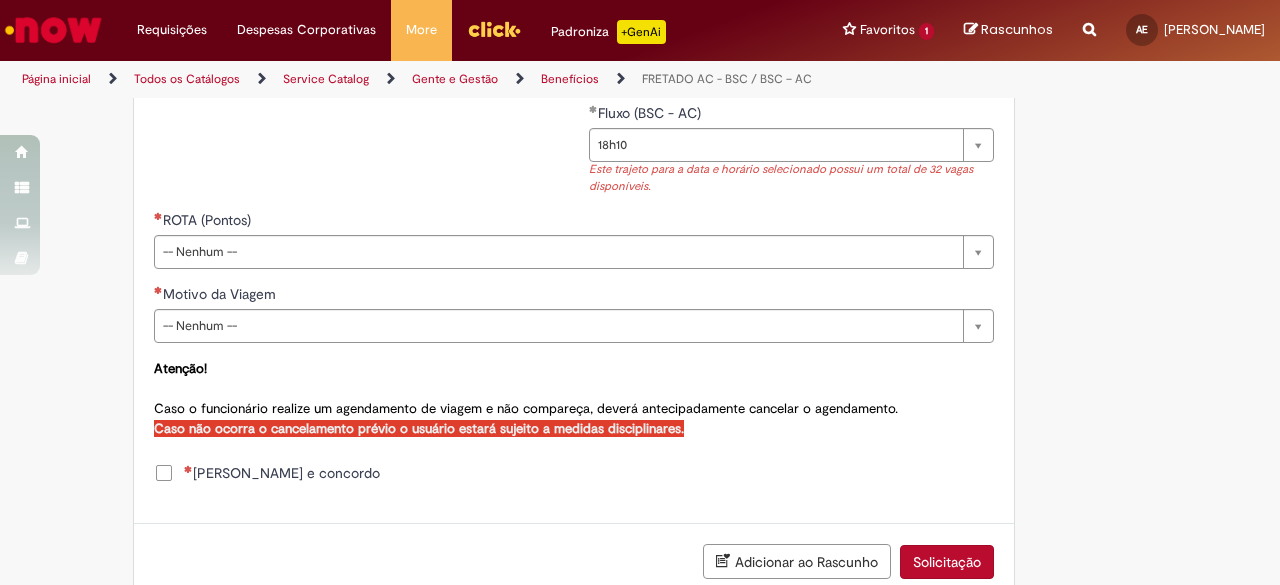 click on "**********" at bounding box center [542, -113] 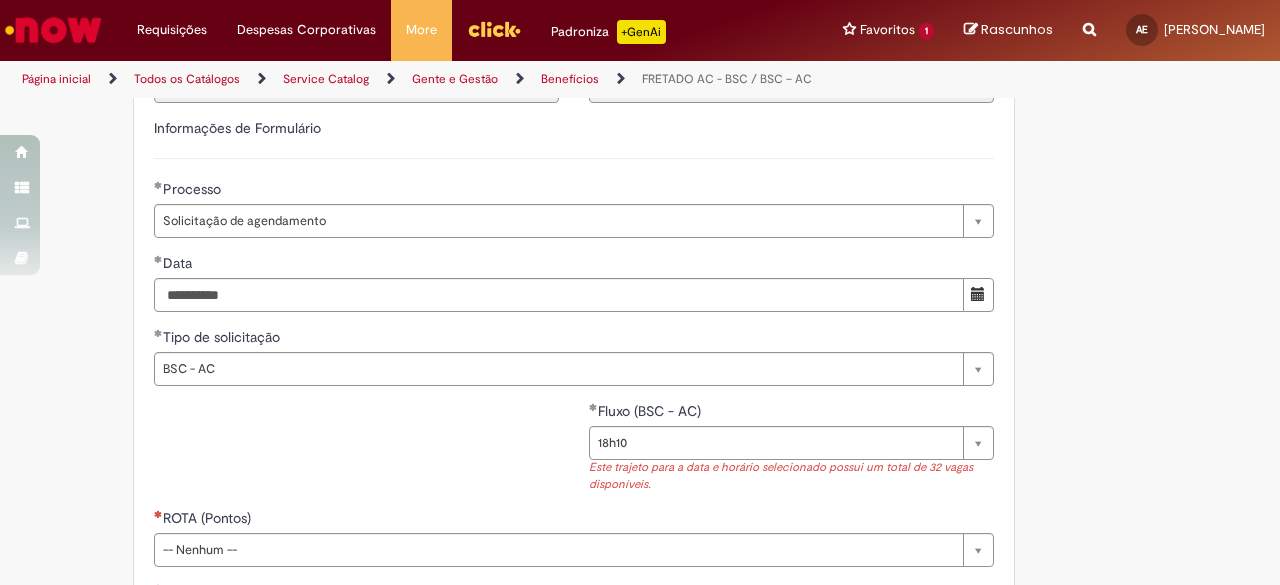 scroll, scrollTop: 734, scrollLeft: 0, axis: vertical 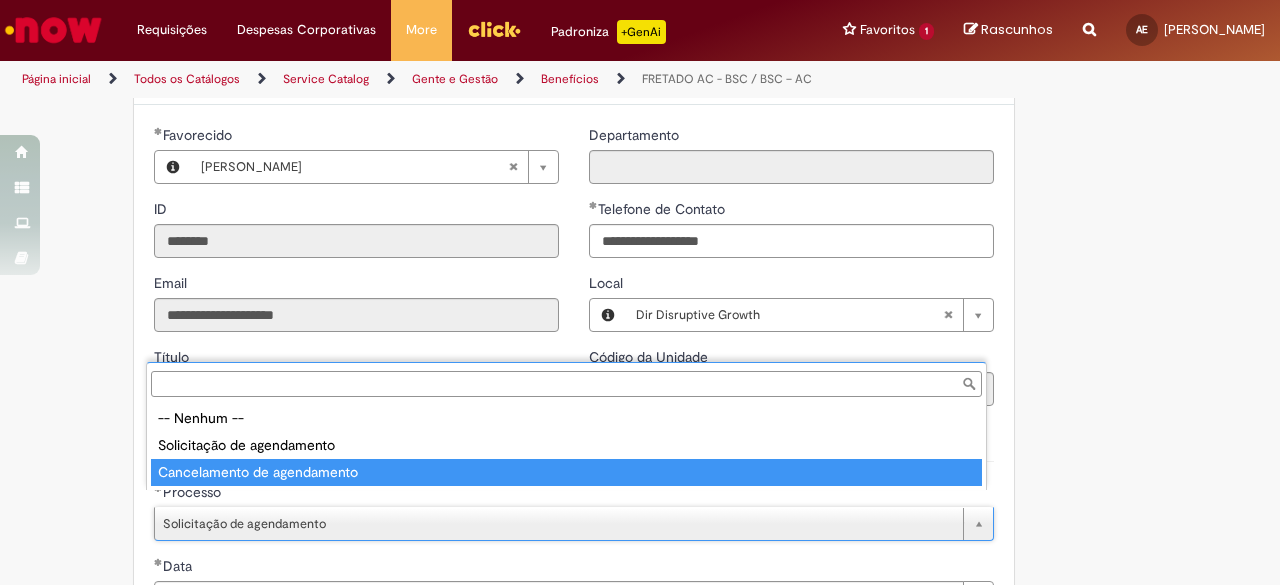 type on "**********" 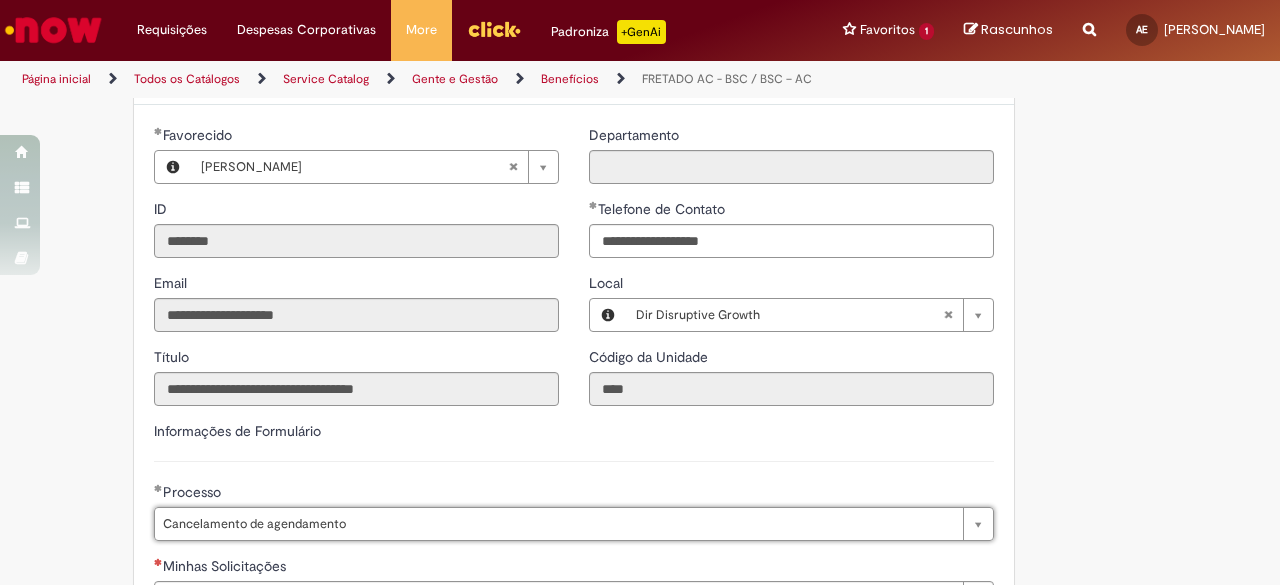 scroll, scrollTop: 0, scrollLeft: 176, axis: horizontal 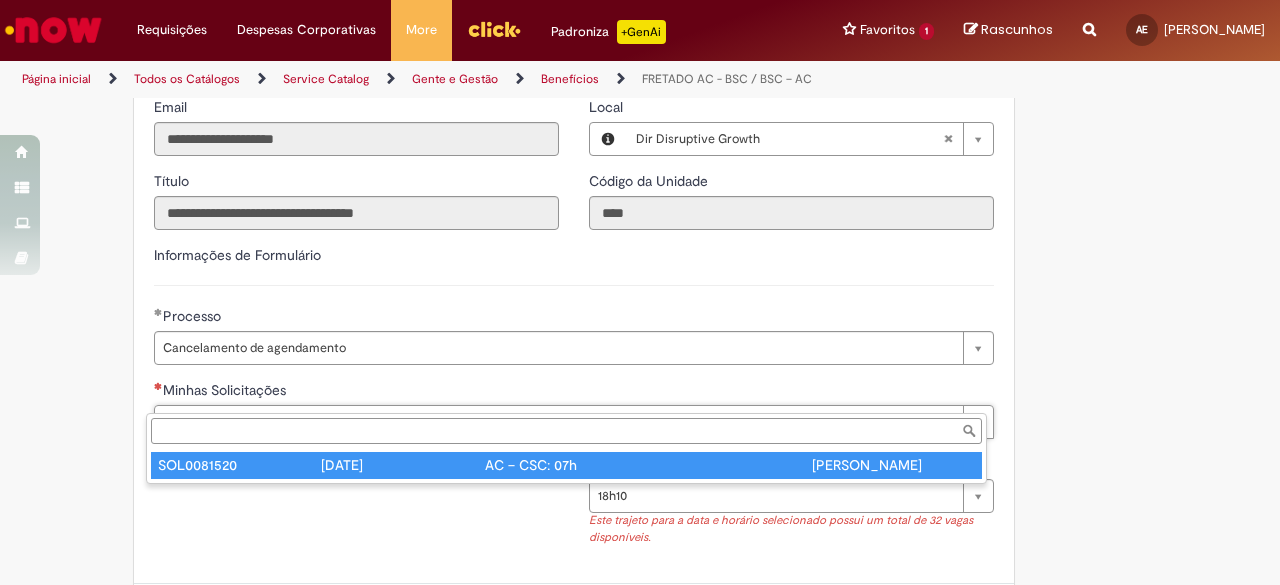 type on "**********" 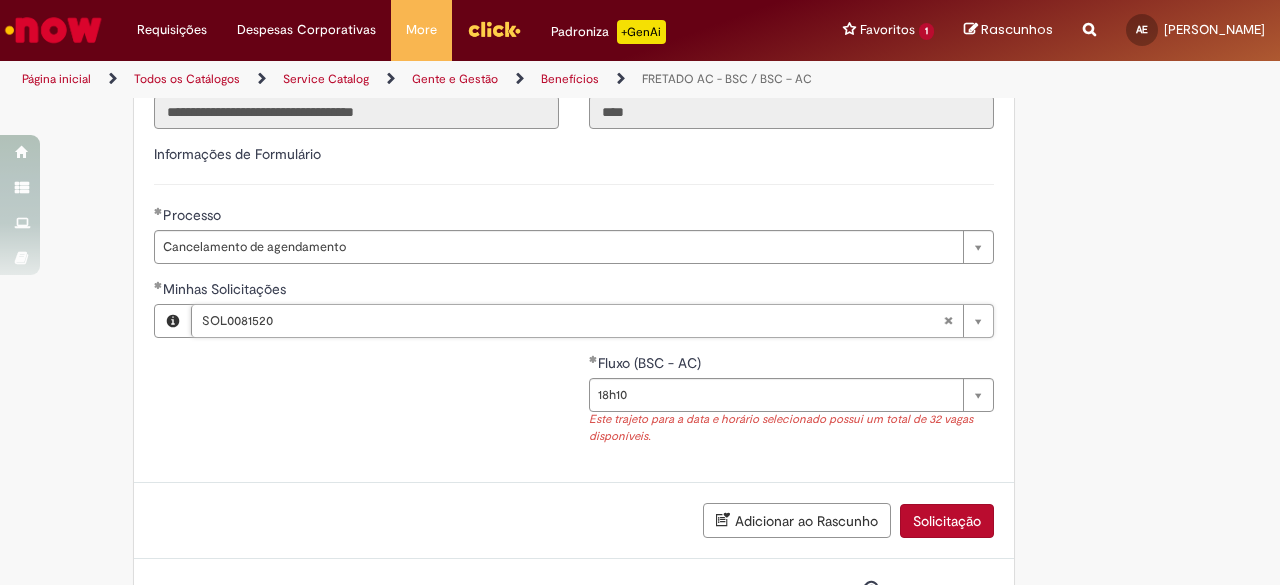 scroll, scrollTop: 712, scrollLeft: 0, axis: vertical 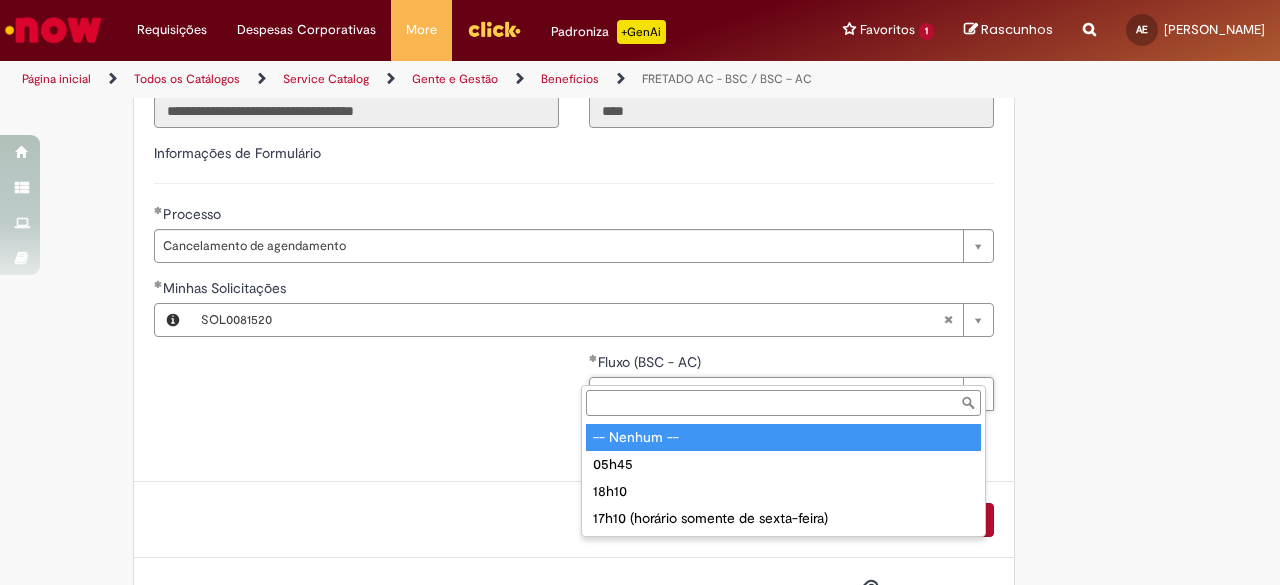 type on "**********" 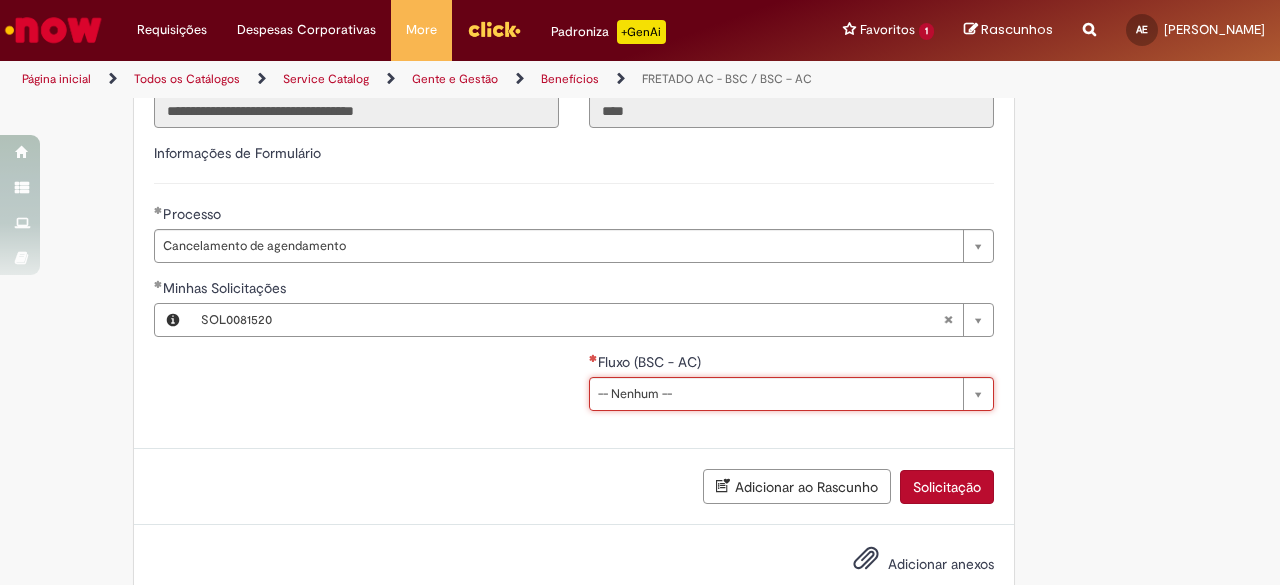scroll, scrollTop: 0, scrollLeft: 32, axis: horizontal 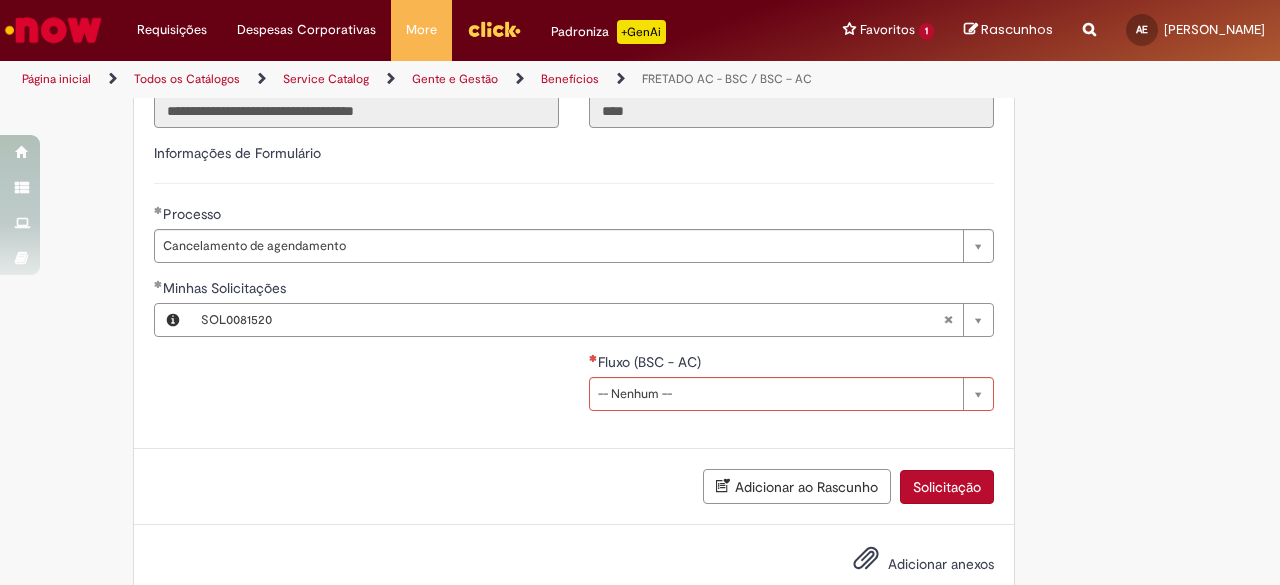 click on "Adicionar ao Rascunho        Solicitação" at bounding box center (574, 487) 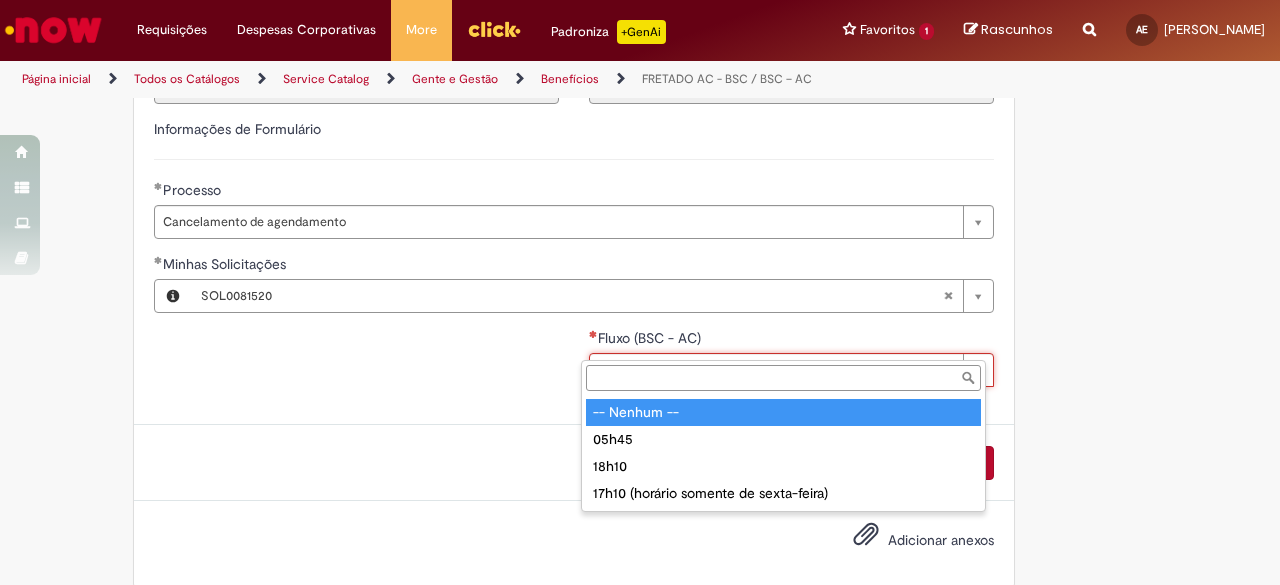 type on "**********" 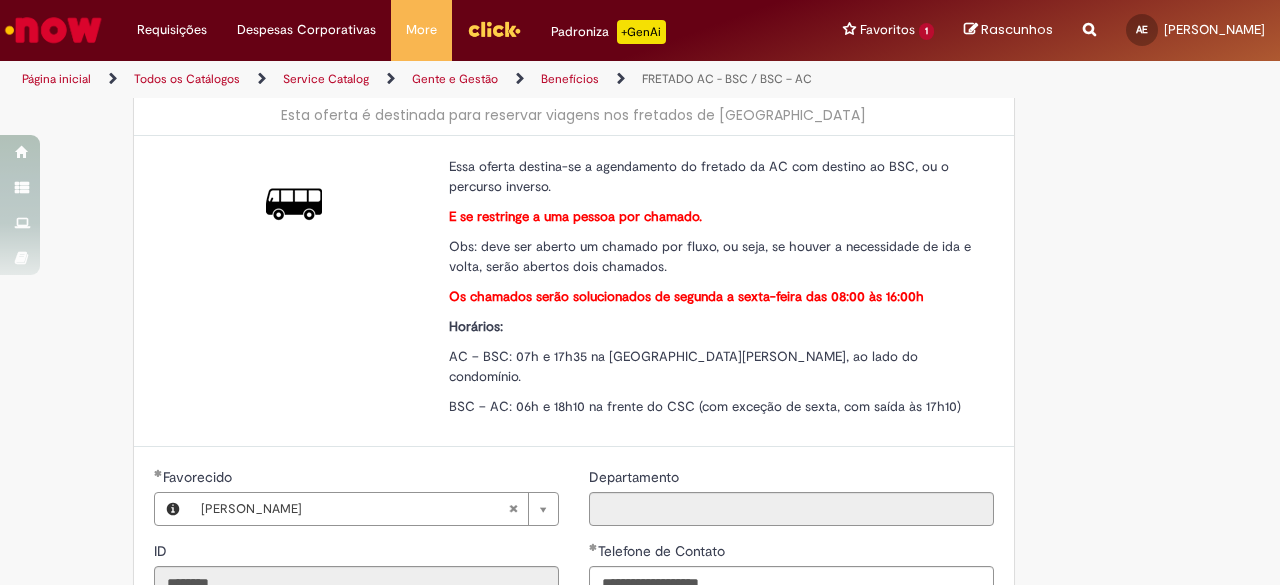 scroll, scrollTop: 0, scrollLeft: 0, axis: both 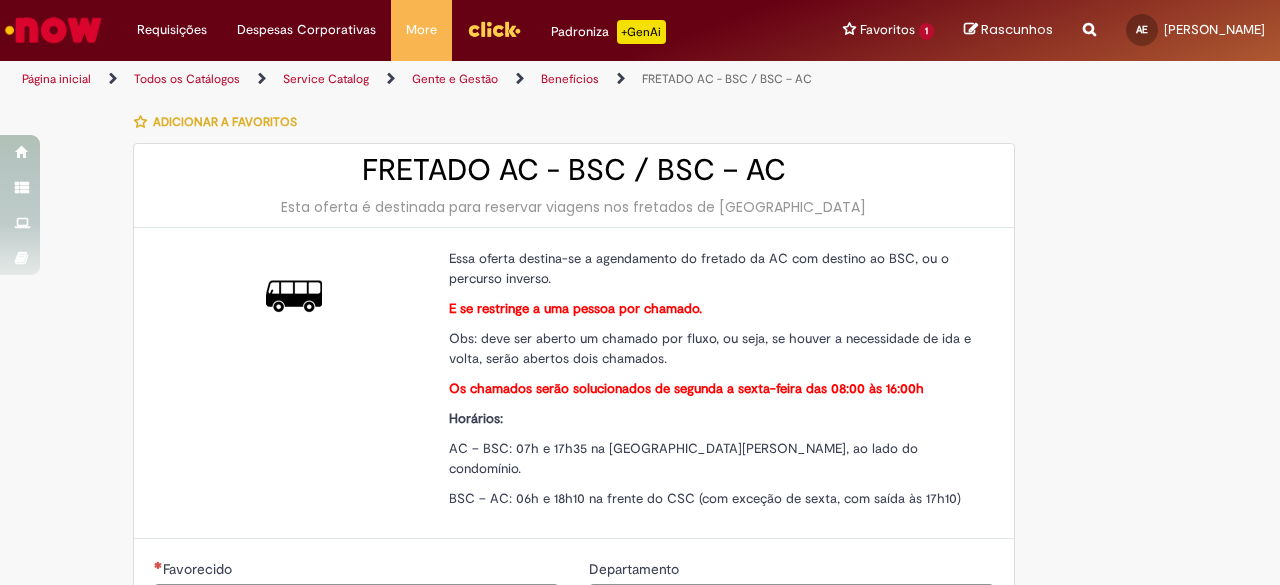 type on "********" 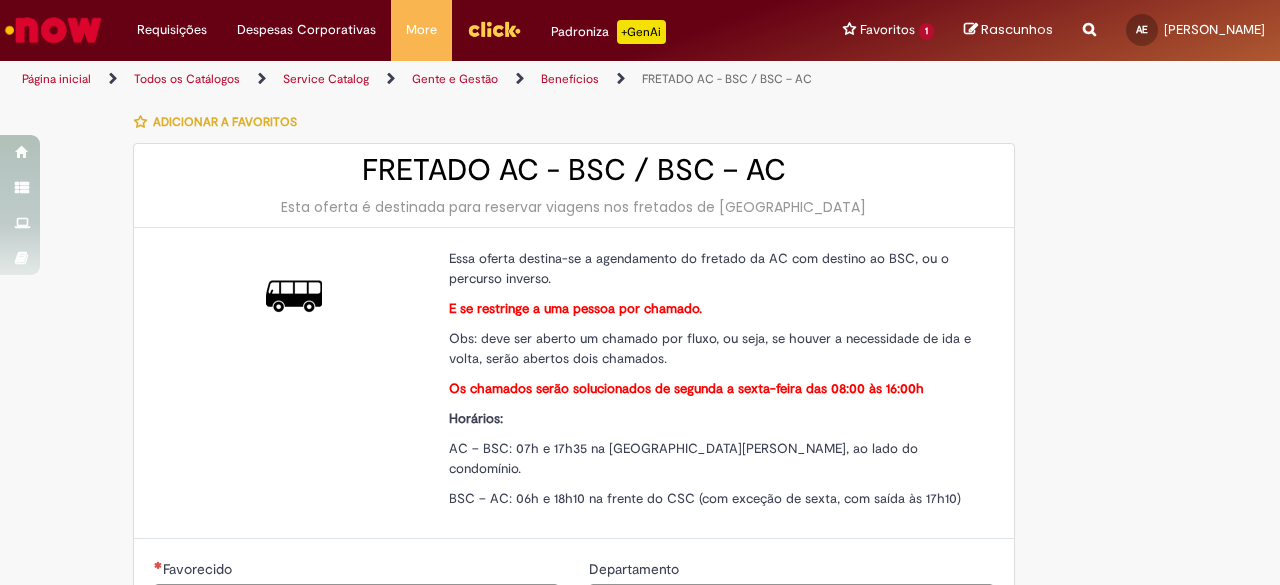 type on "**********" 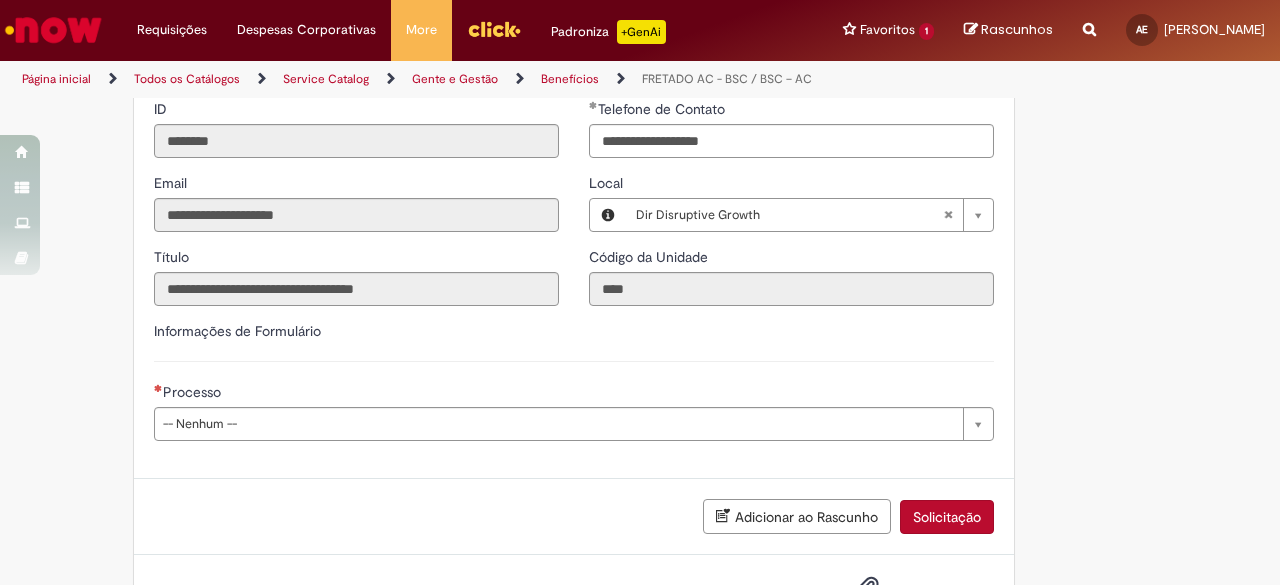 scroll, scrollTop: 588, scrollLeft: 0, axis: vertical 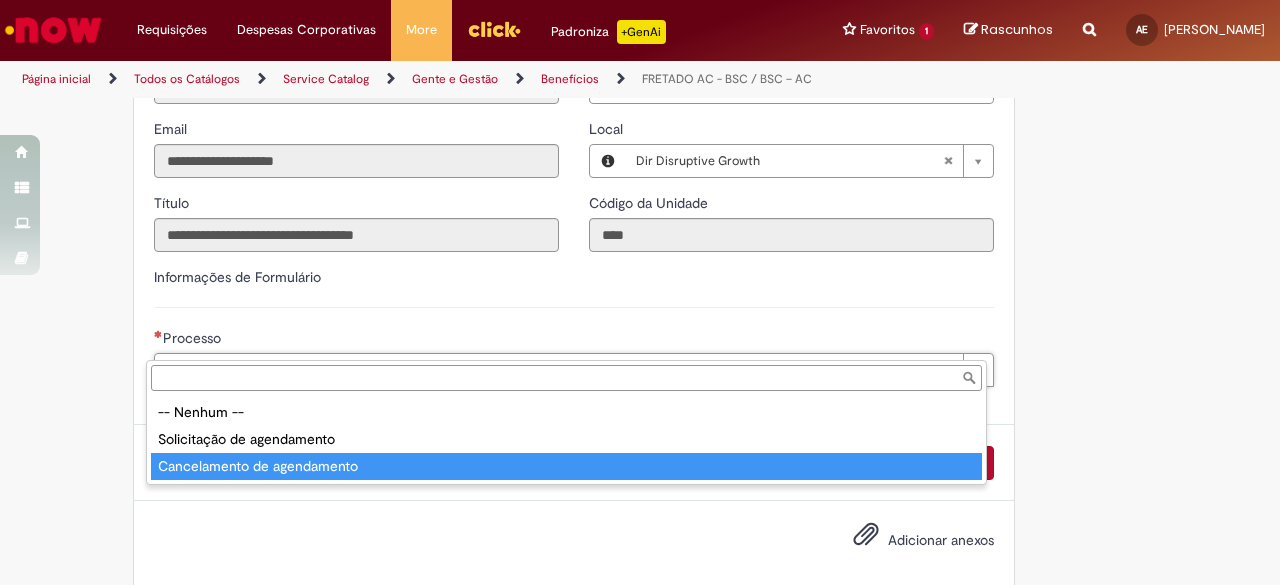 type on "**********" 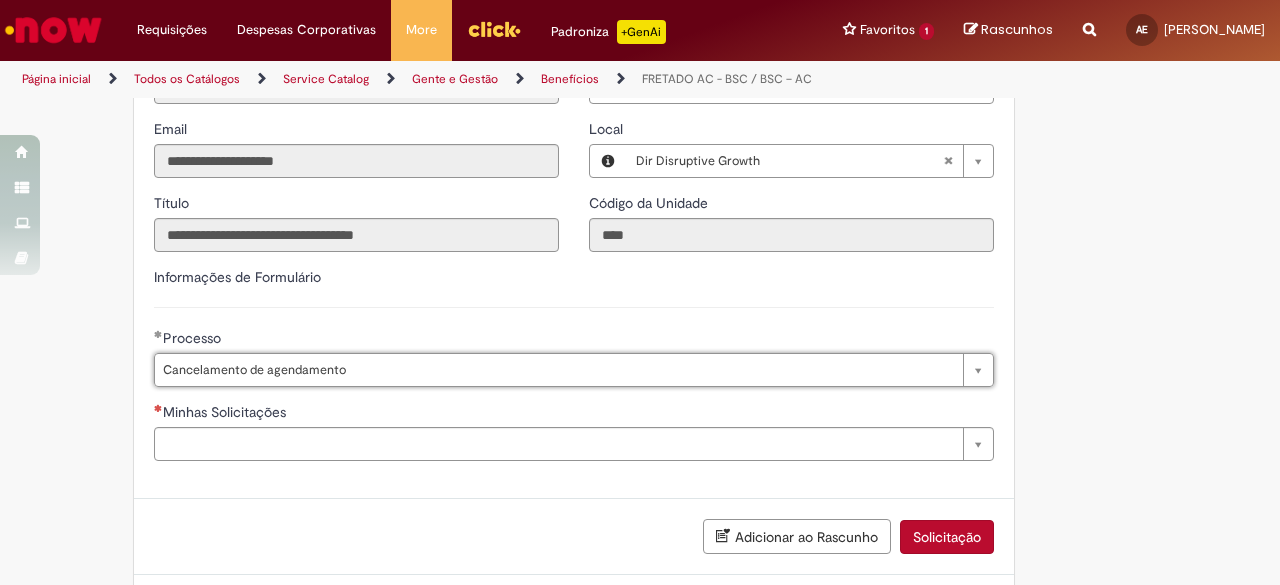 scroll, scrollTop: 662, scrollLeft: 0, axis: vertical 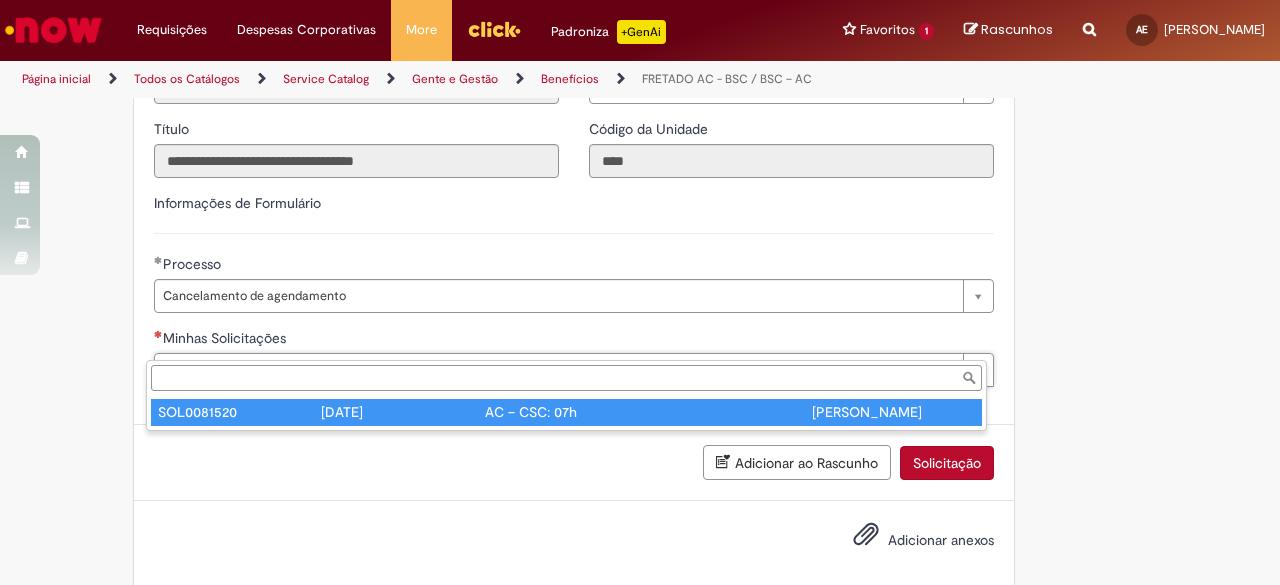 type on "**********" 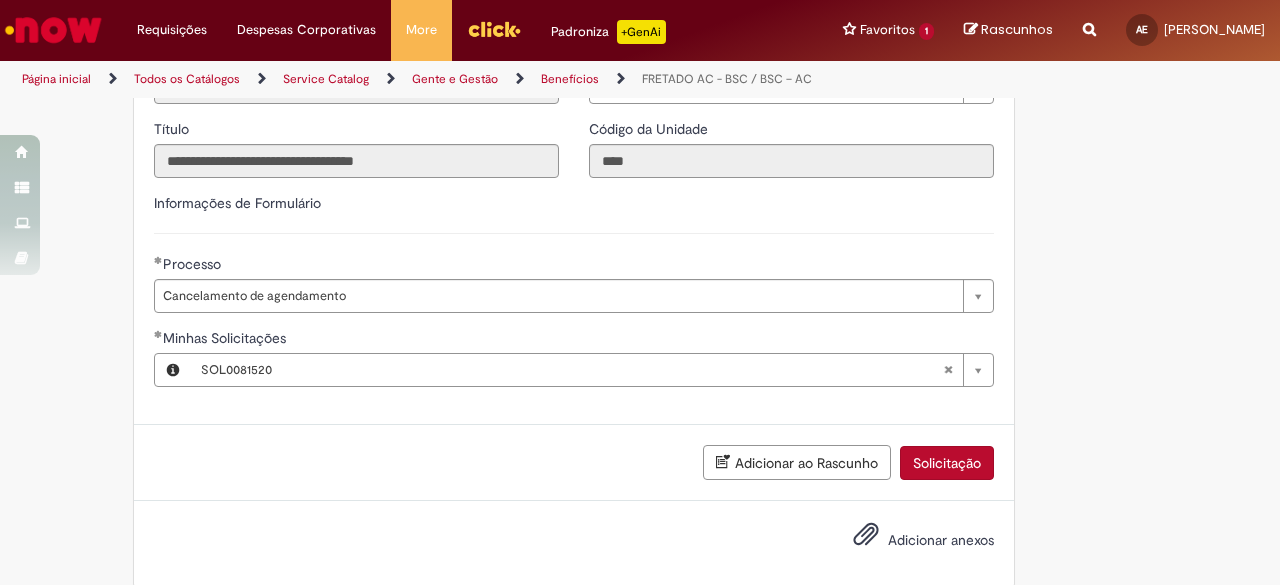 click on "Solicitação" at bounding box center [947, 463] 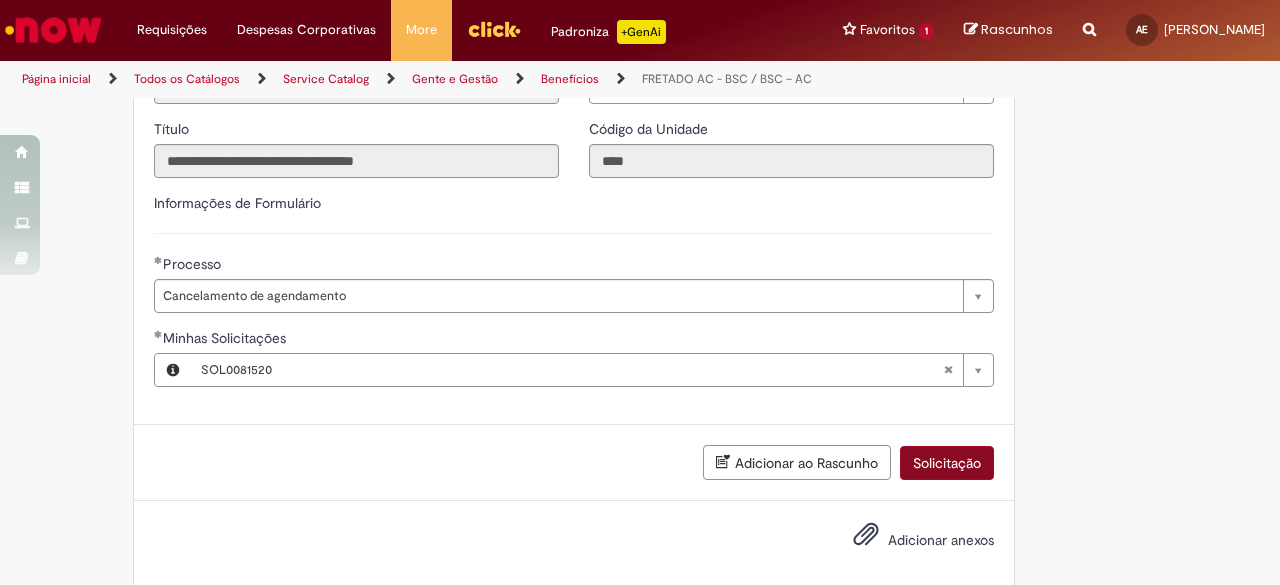 scroll, scrollTop: 617, scrollLeft: 0, axis: vertical 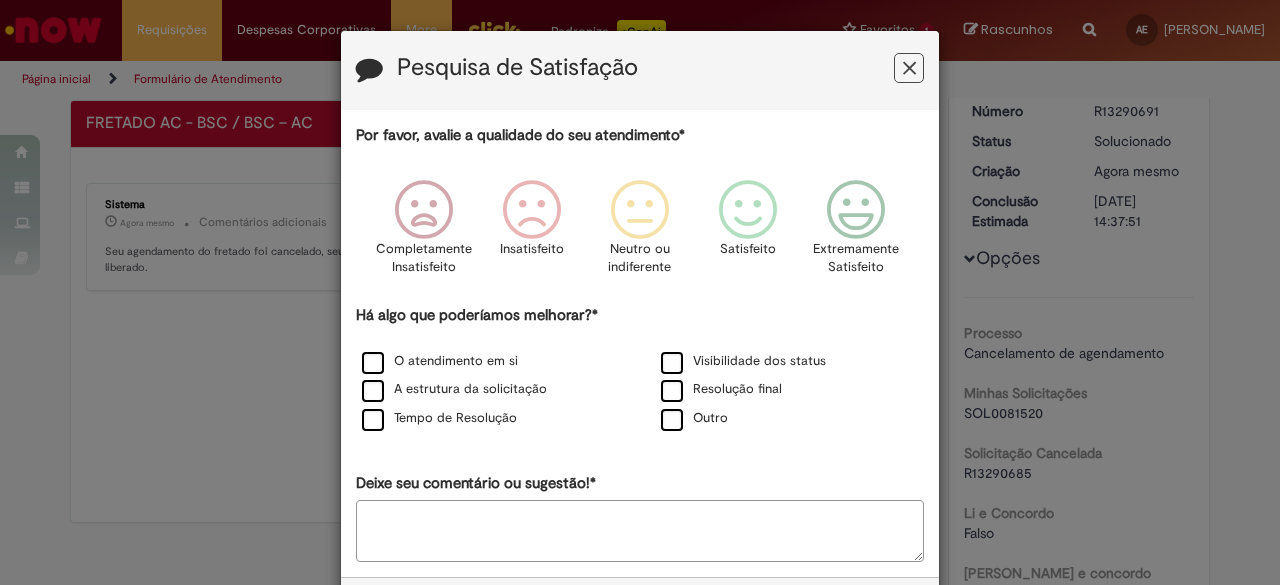click at bounding box center [909, 68] 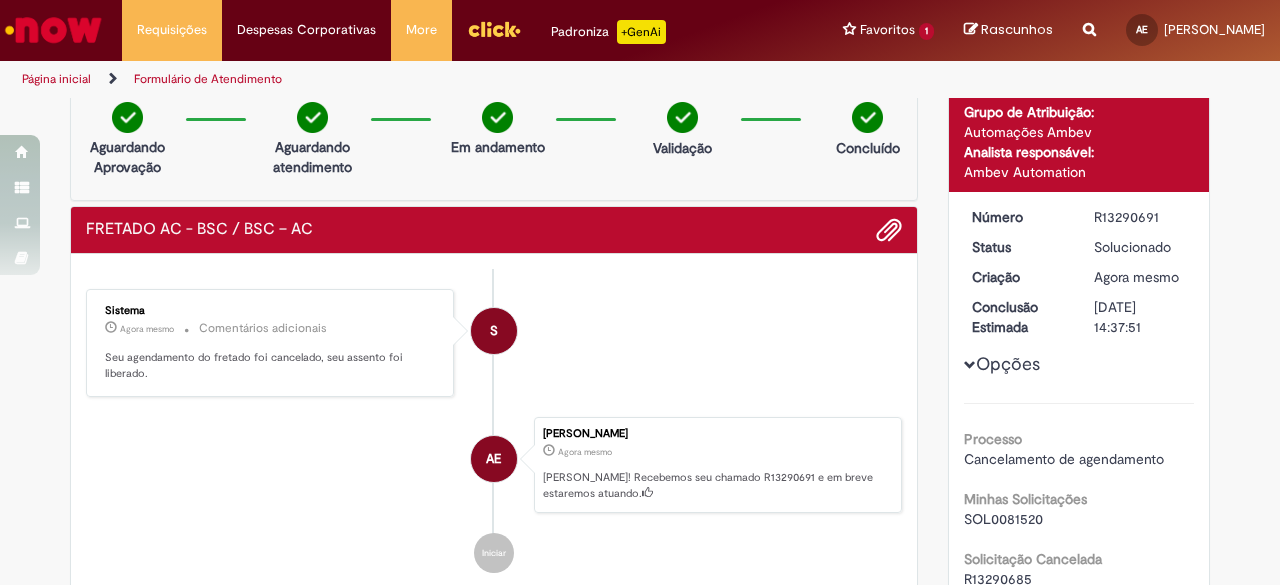 scroll, scrollTop: 0, scrollLeft: 0, axis: both 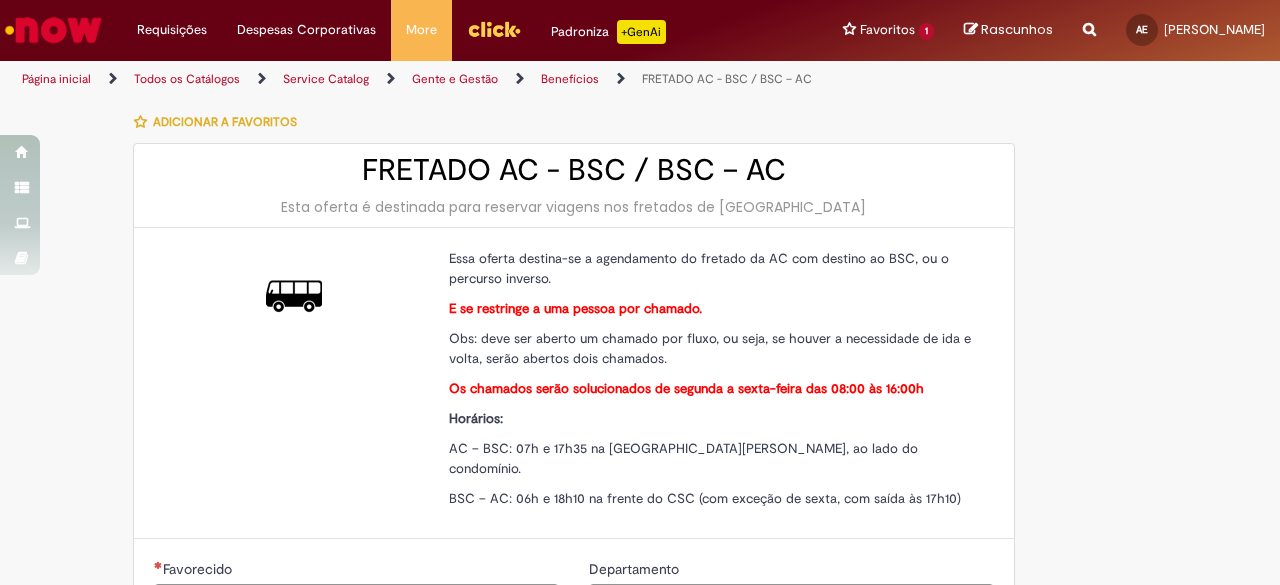 type on "********" 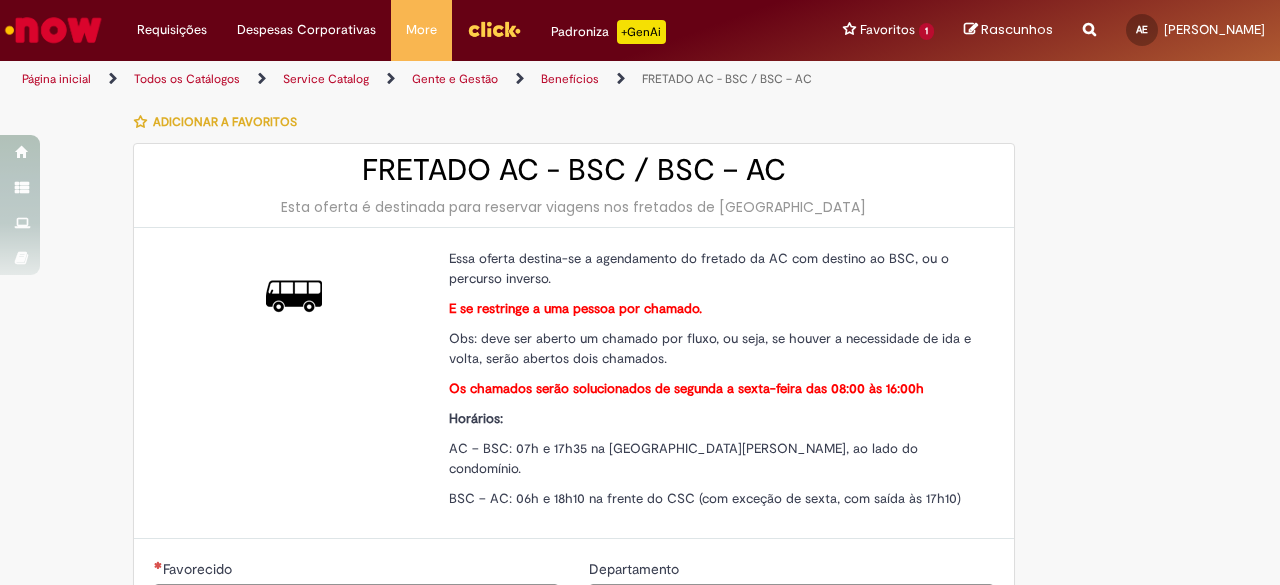 type on "**********" 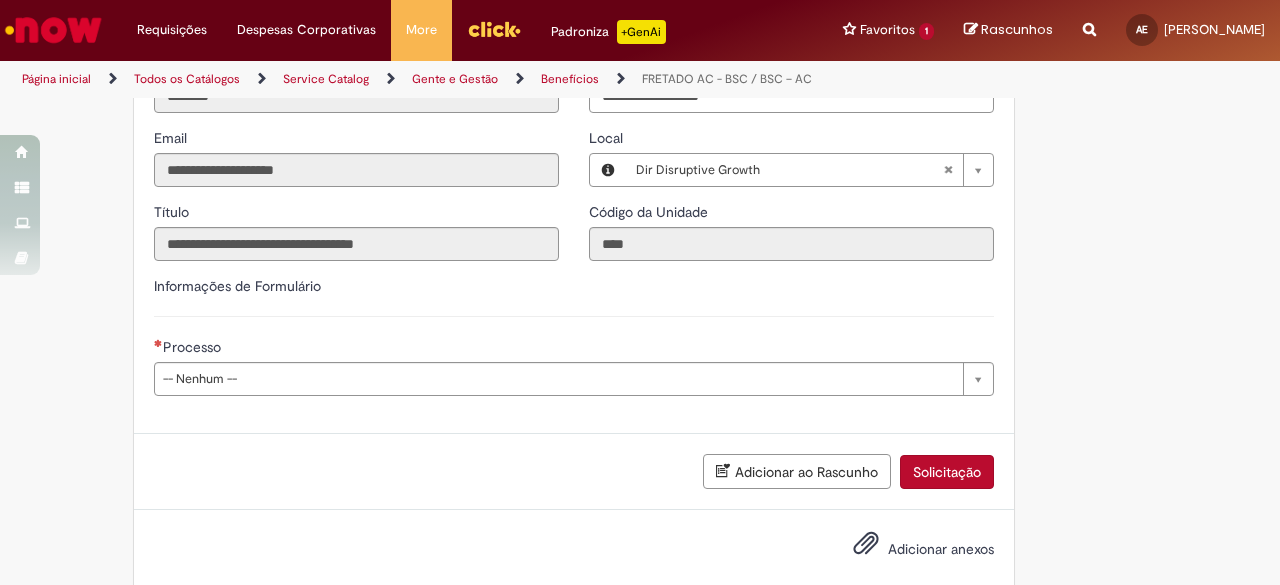 scroll, scrollTop: 588, scrollLeft: 0, axis: vertical 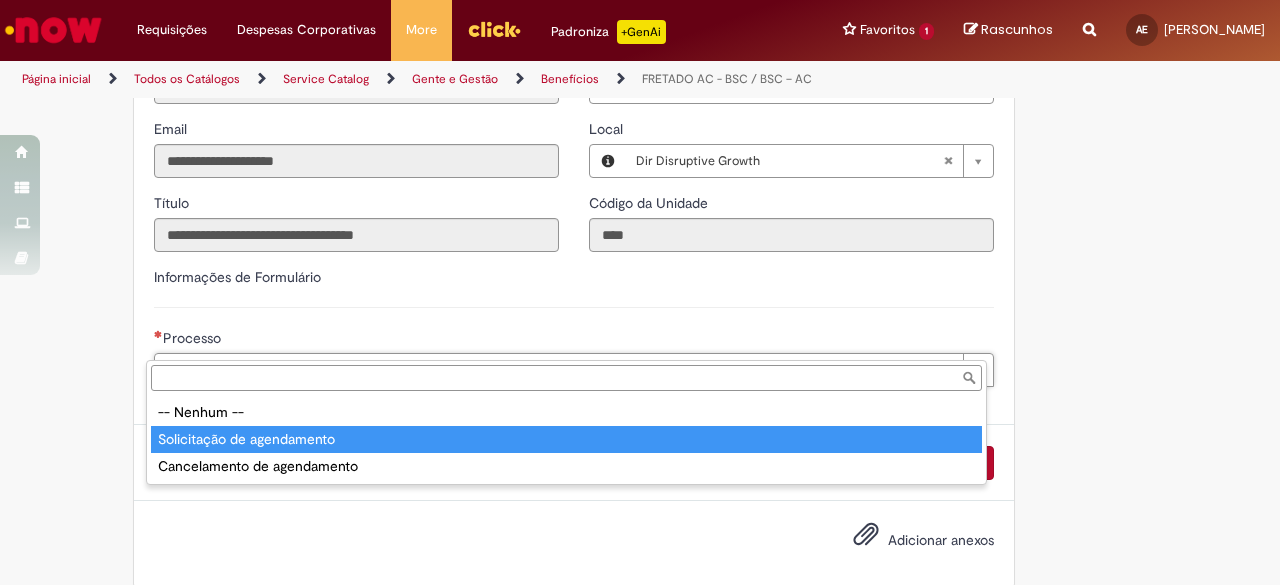 type on "**********" 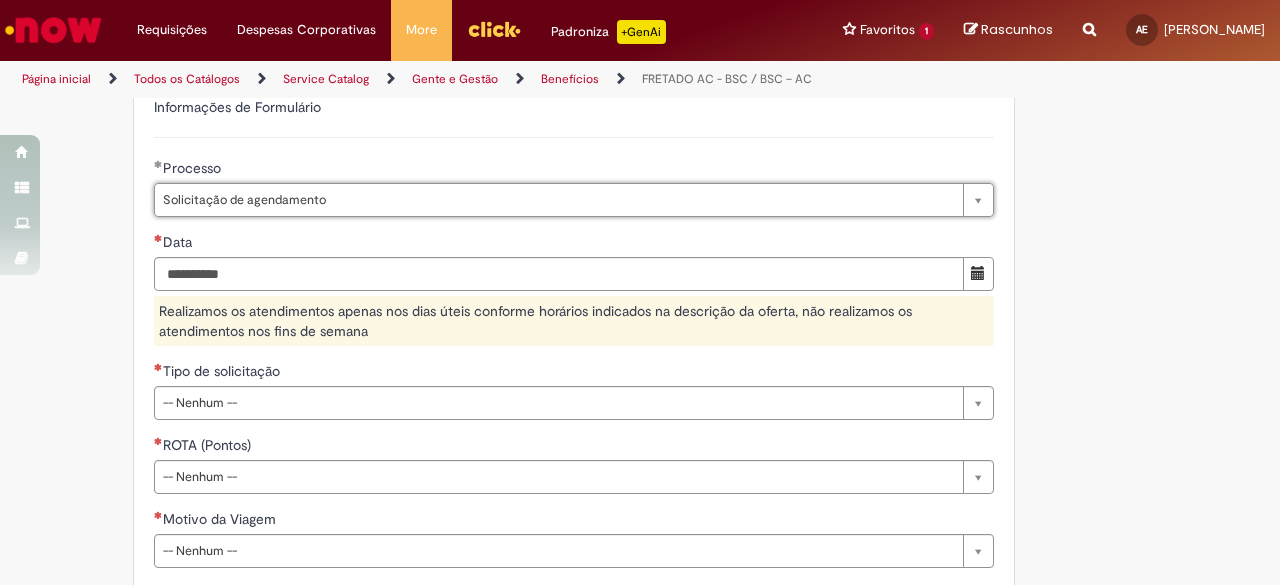 scroll, scrollTop: 758, scrollLeft: 0, axis: vertical 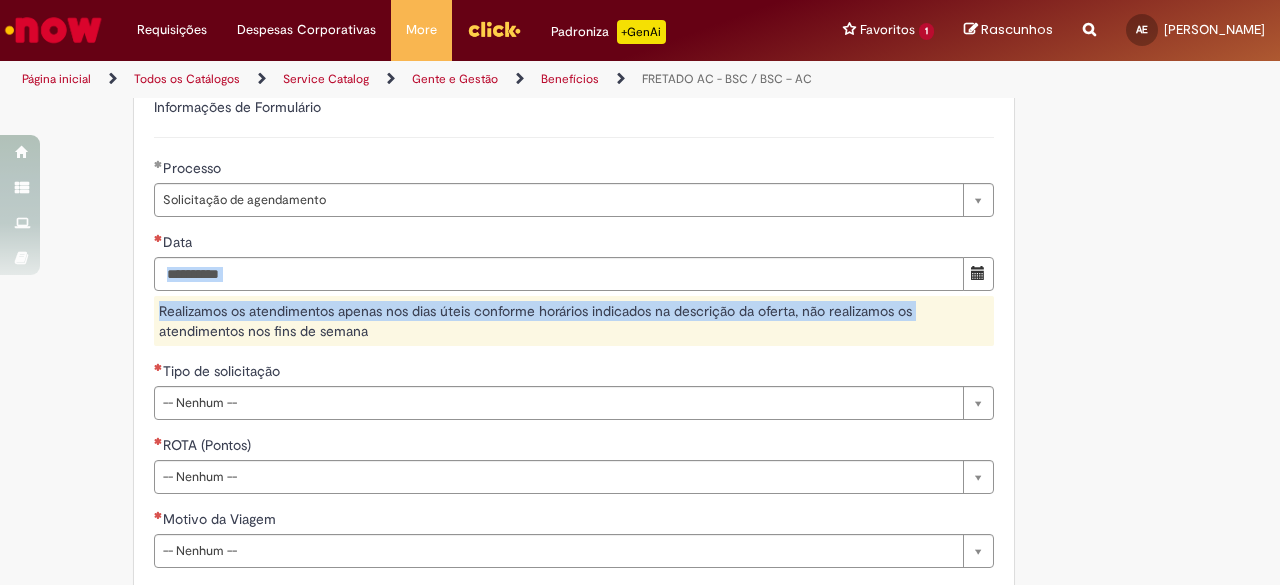 drag, startPoint x: 56, startPoint y: 321, endPoint x: 264, endPoint y: 249, distance: 220.10907 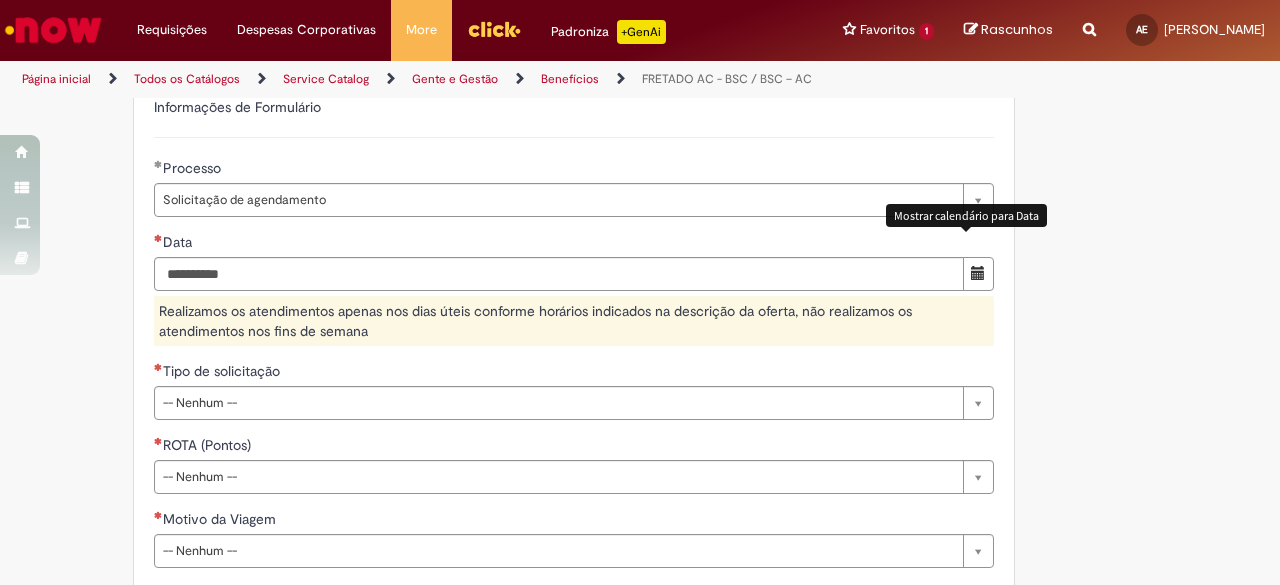 click at bounding box center (978, 273) 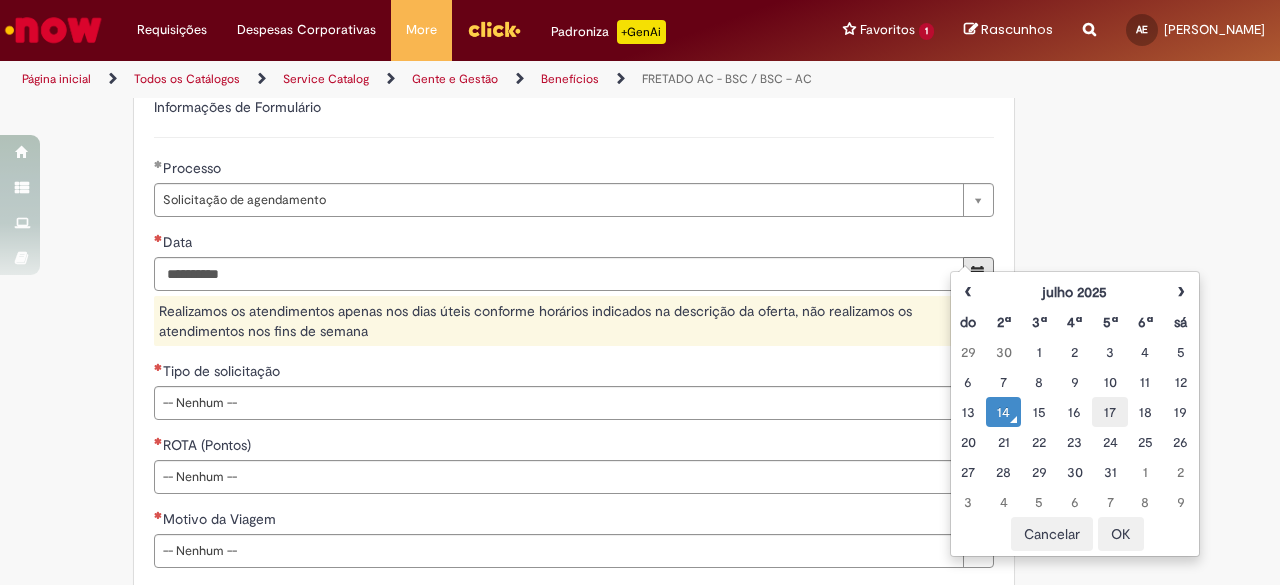 click on "17" at bounding box center [1109, 412] 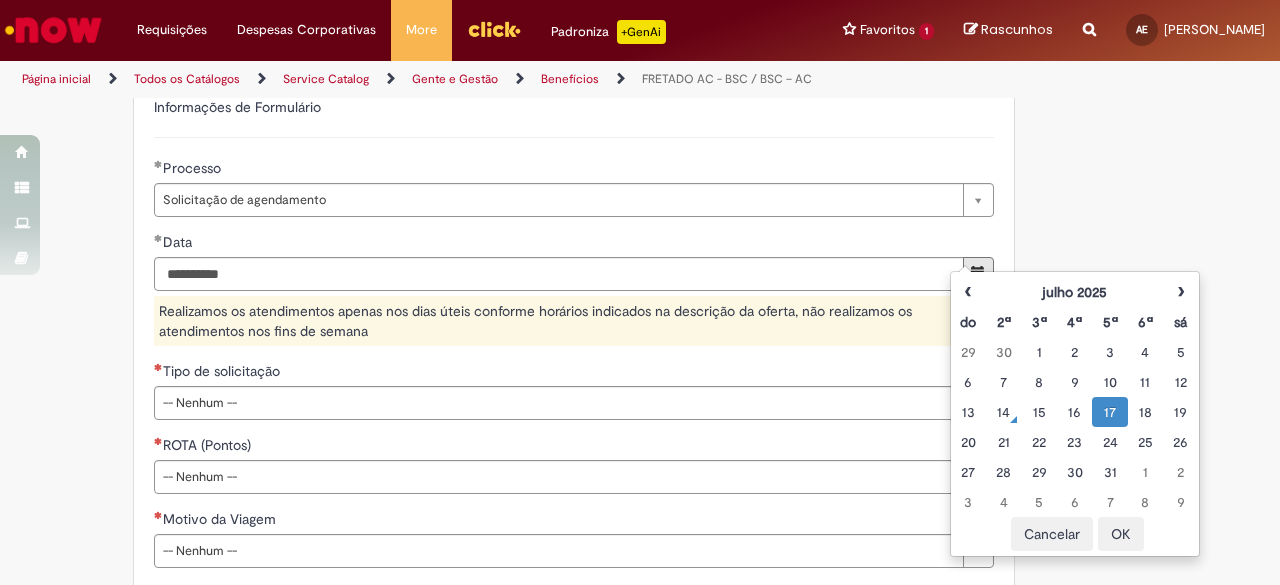 click on "OK" at bounding box center [1121, 534] 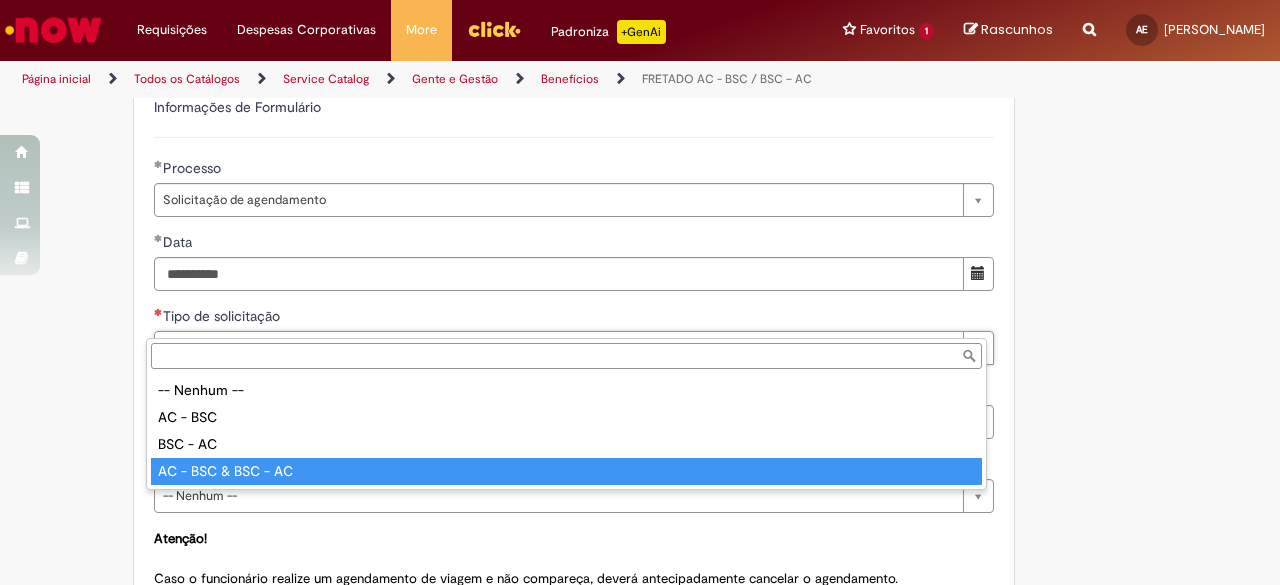 type on "**********" 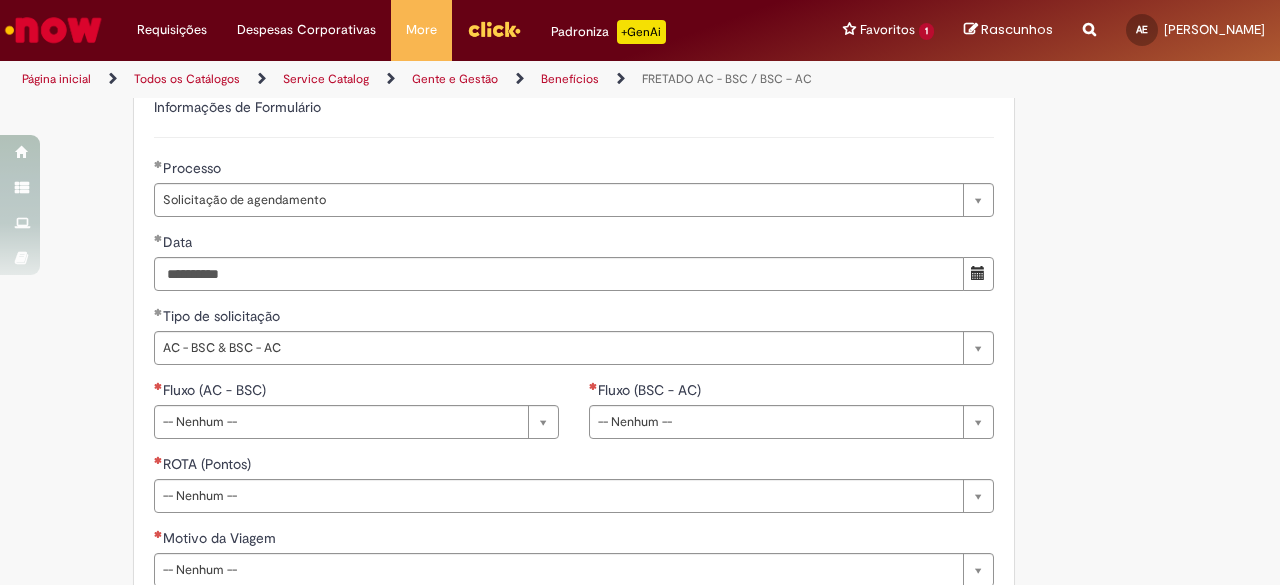 click on "**********" at bounding box center (542, 147) 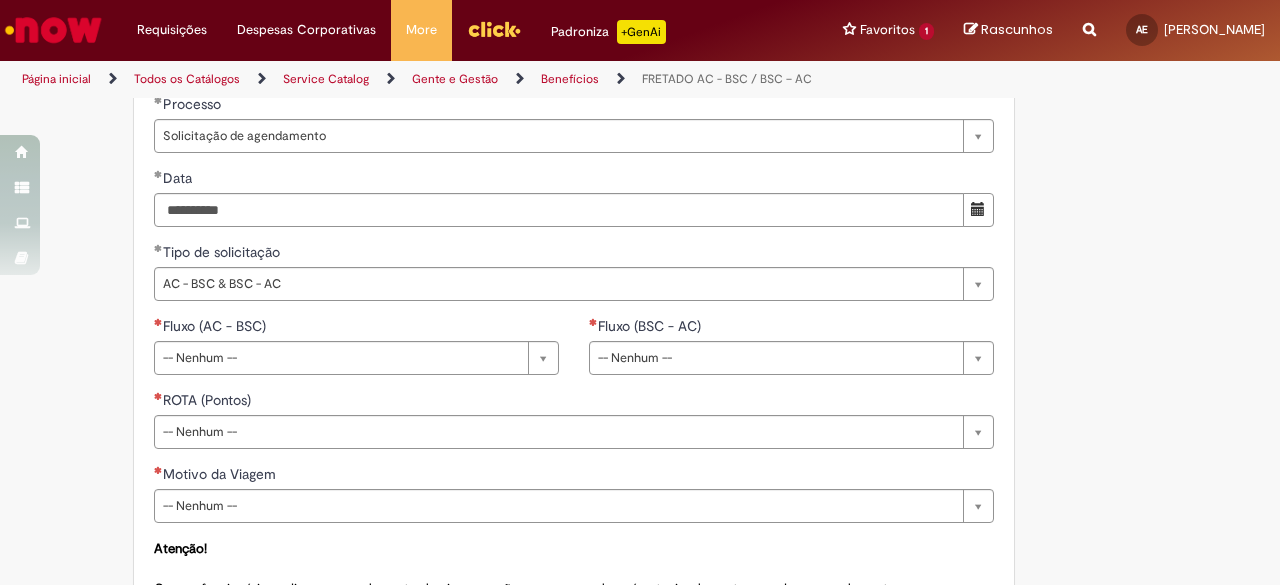scroll, scrollTop: 824, scrollLeft: 0, axis: vertical 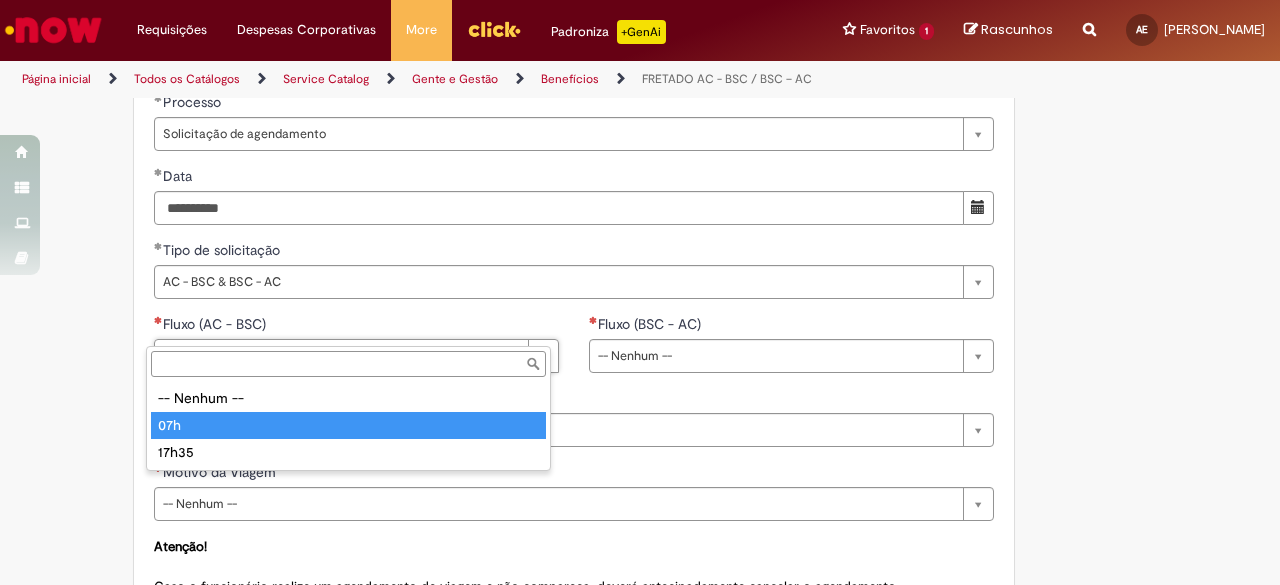 type on "***" 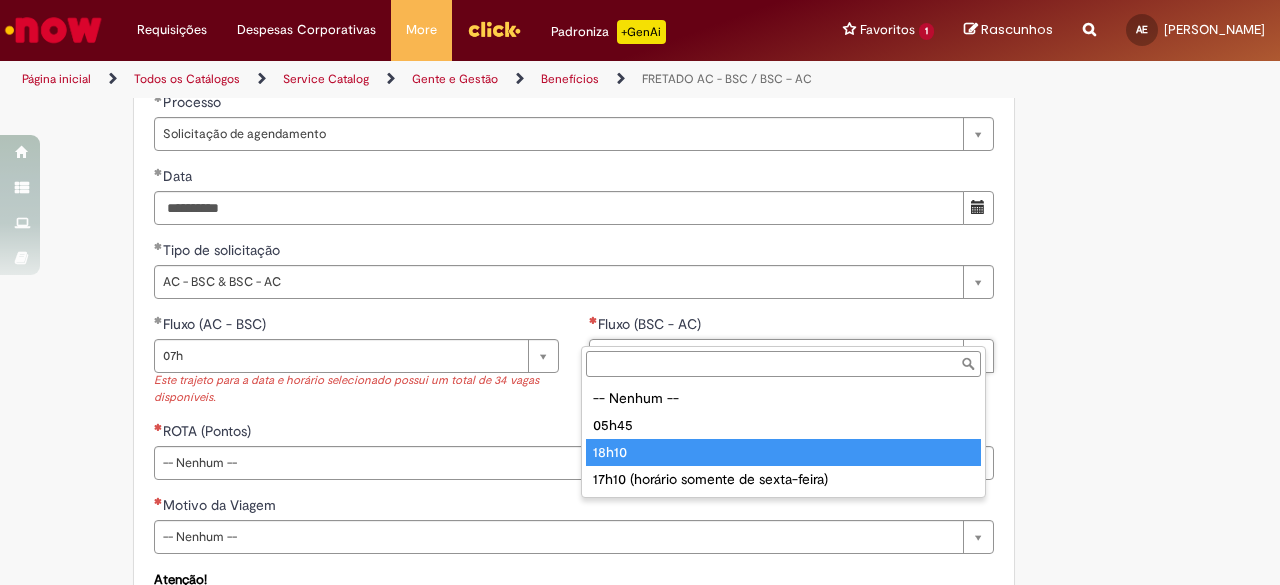type on "*****" 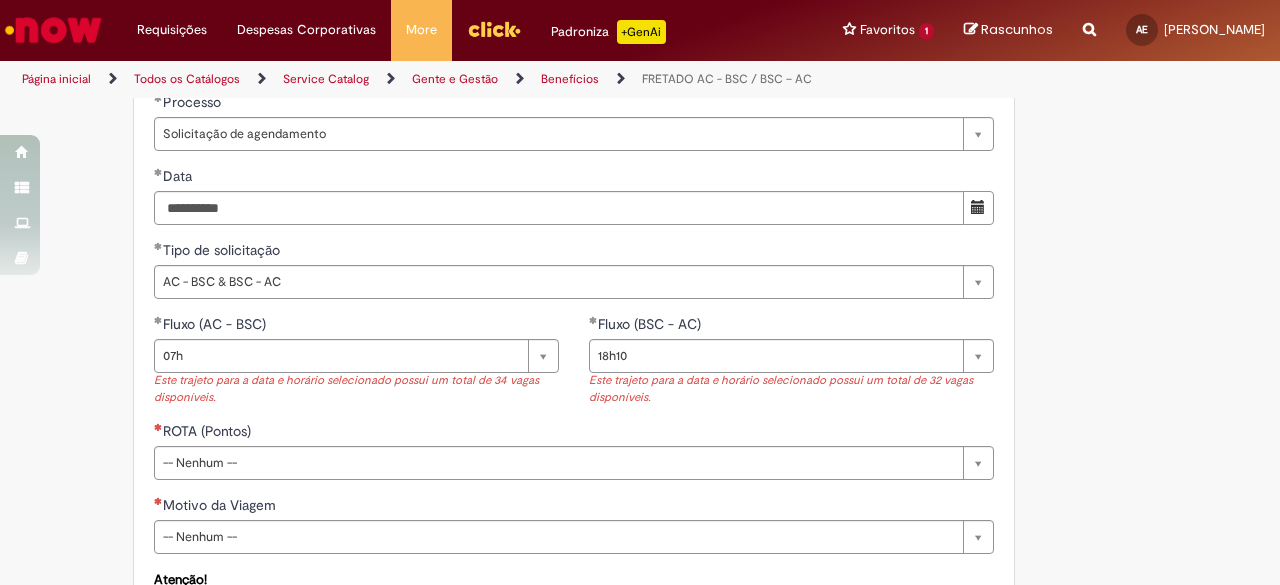 click on "Este trajeto para a data e horário selecionado possui um total de 34 vagas disponíveis." at bounding box center [356, 389] 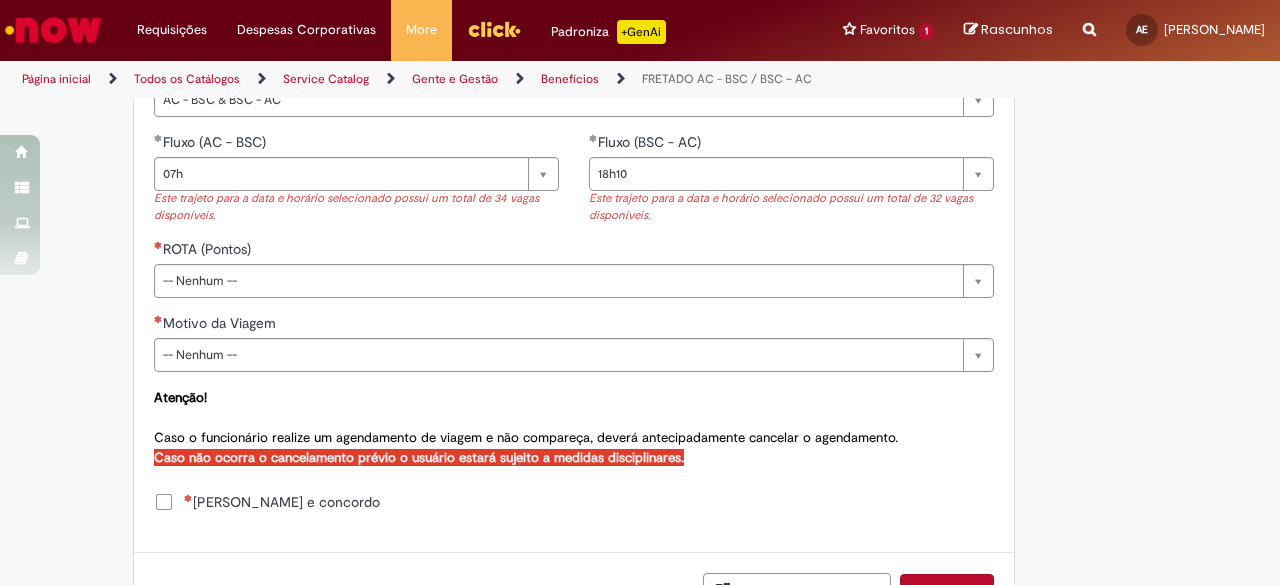 scroll, scrollTop: 1012, scrollLeft: 0, axis: vertical 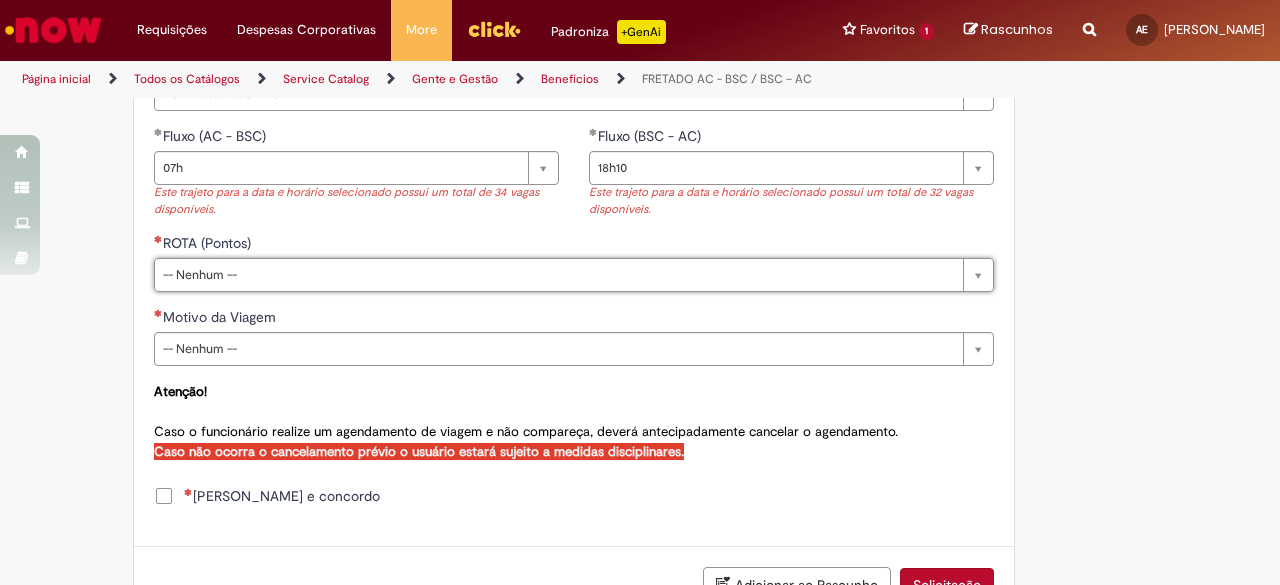 click on "**********" at bounding box center (574, 307) 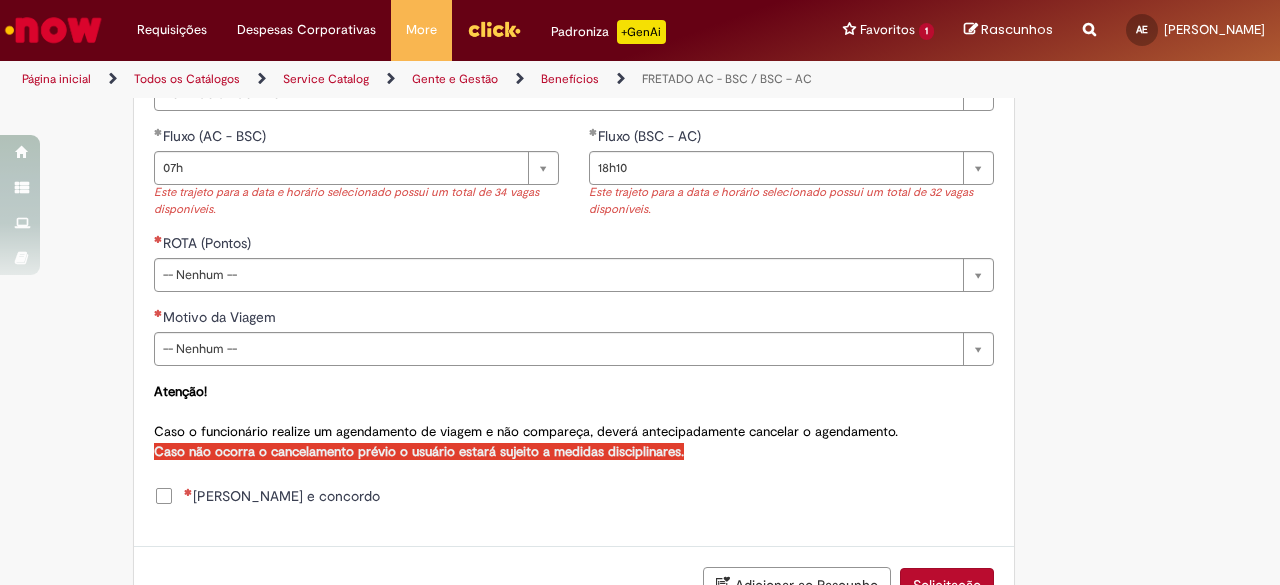 click on "**********" at bounding box center [542, -90] 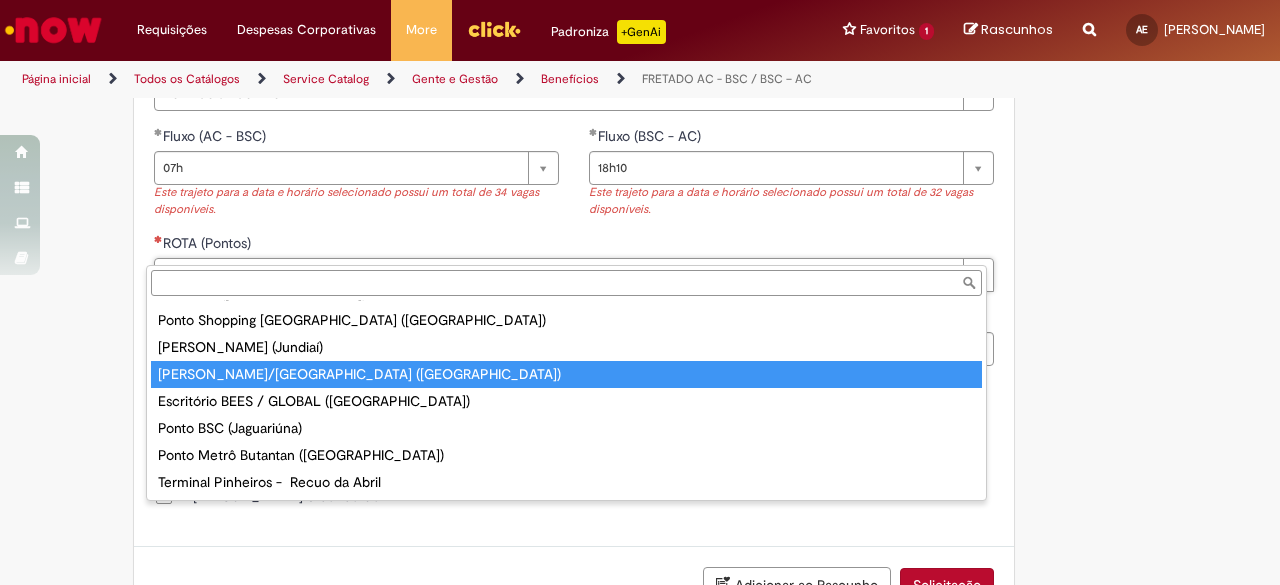 scroll, scrollTop: 0, scrollLeft: 0, axis: both 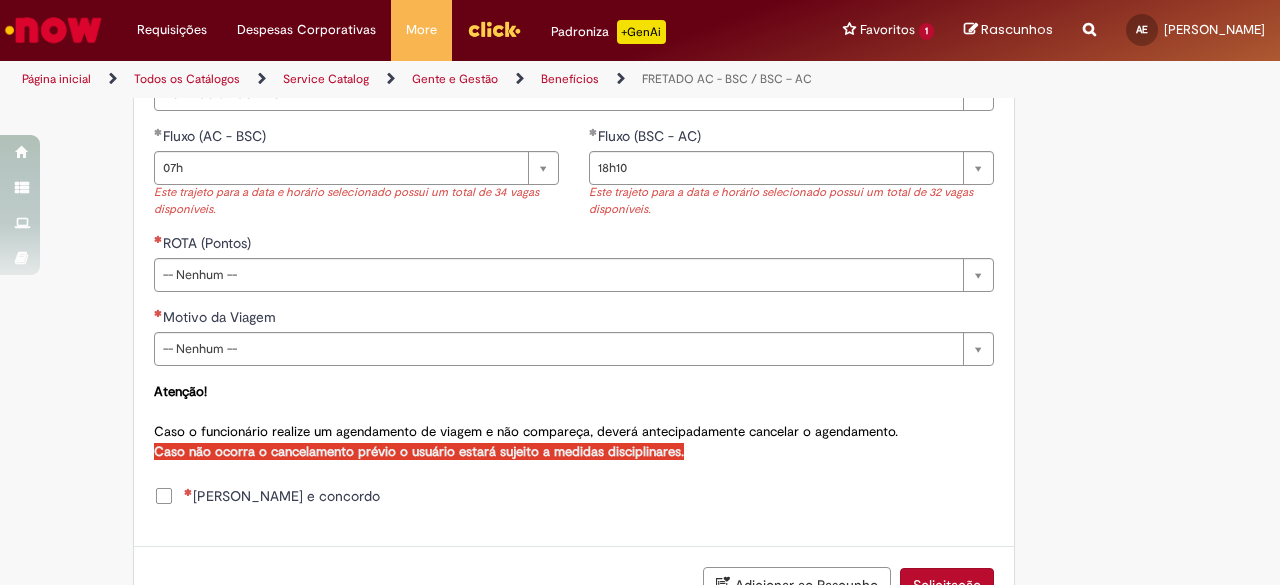 click on "**********" at bounding box center (542, -90) 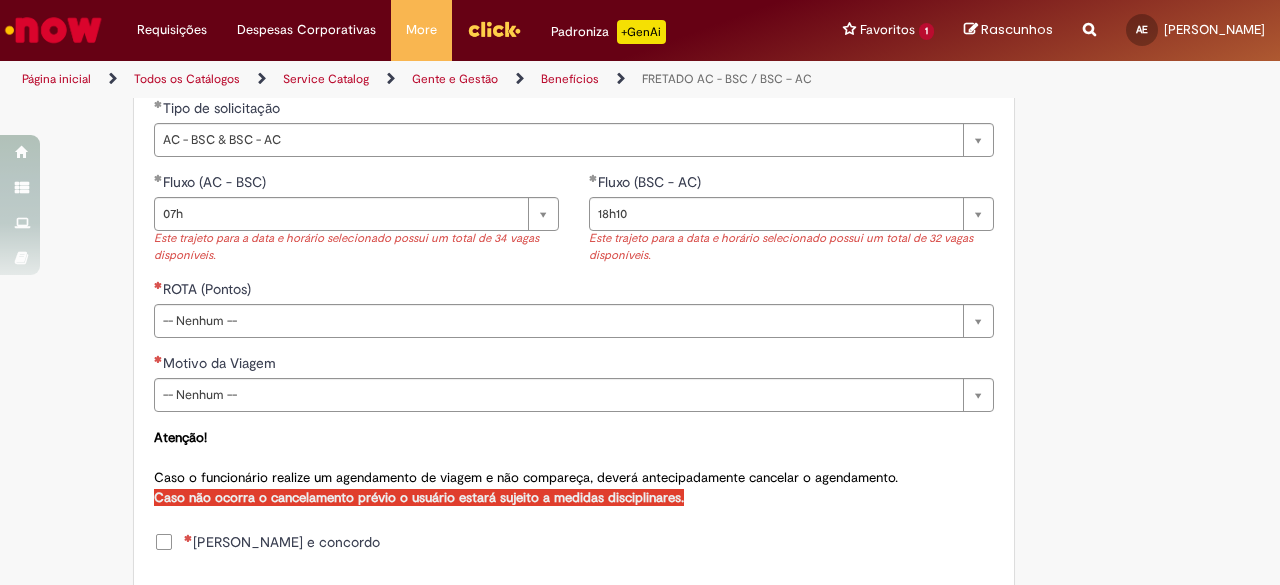 scroll, scrollTop: 948, scrollLeft: 0, axis: vertical 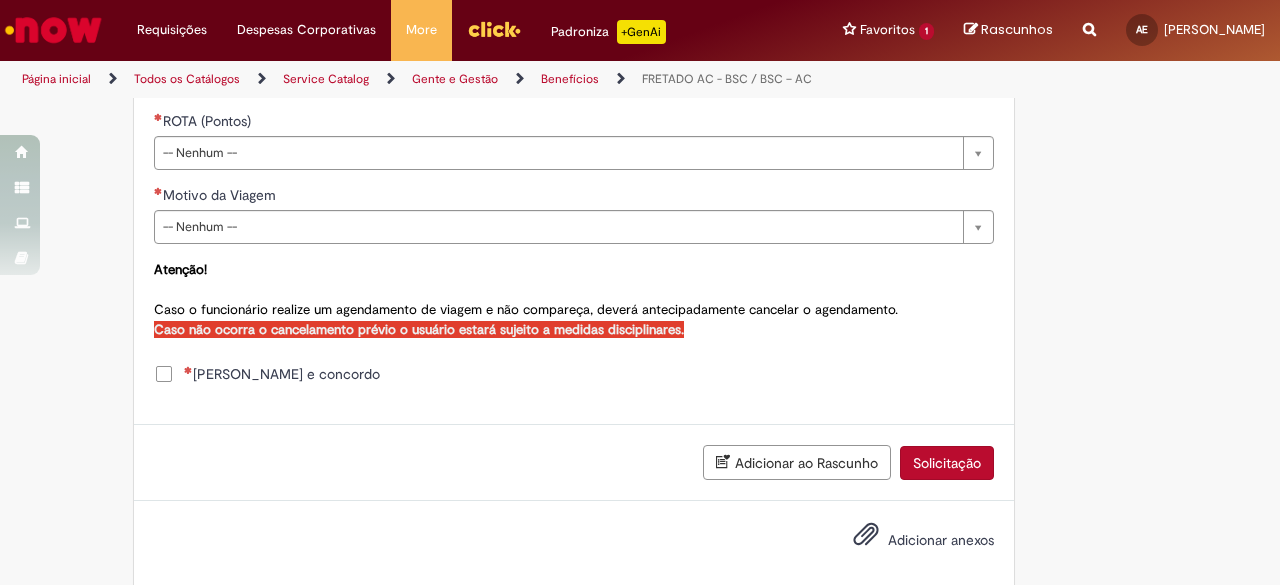click on "[PERSON_NAME] e concordo" at bounding box center [282, 374] 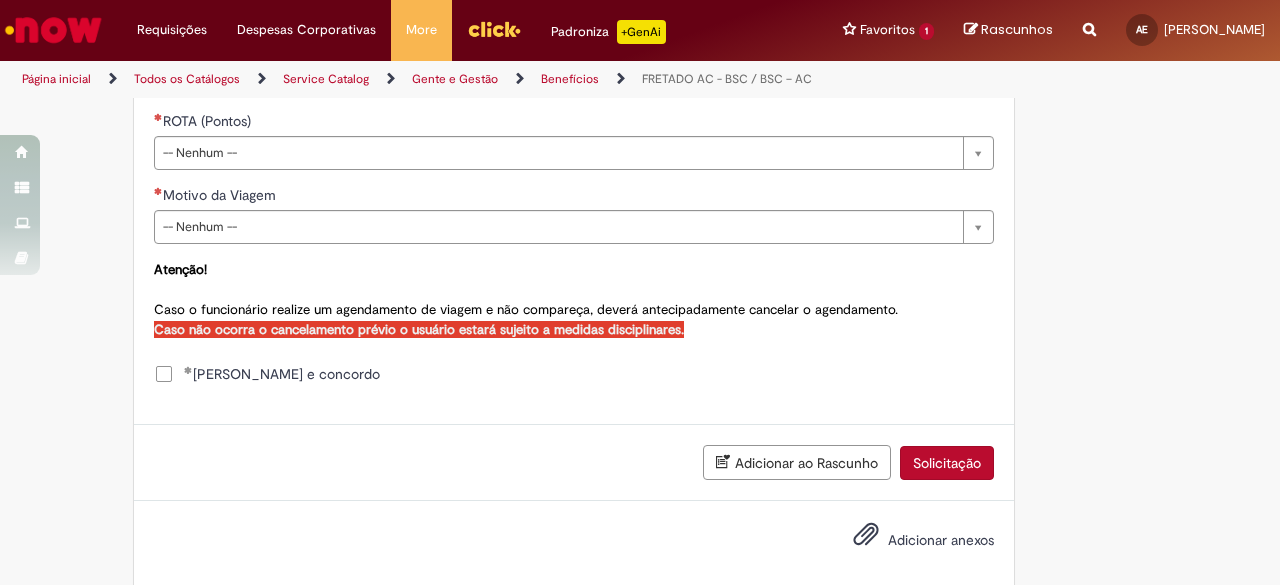 click on "Solicitação" at bounding box center (947, 463) 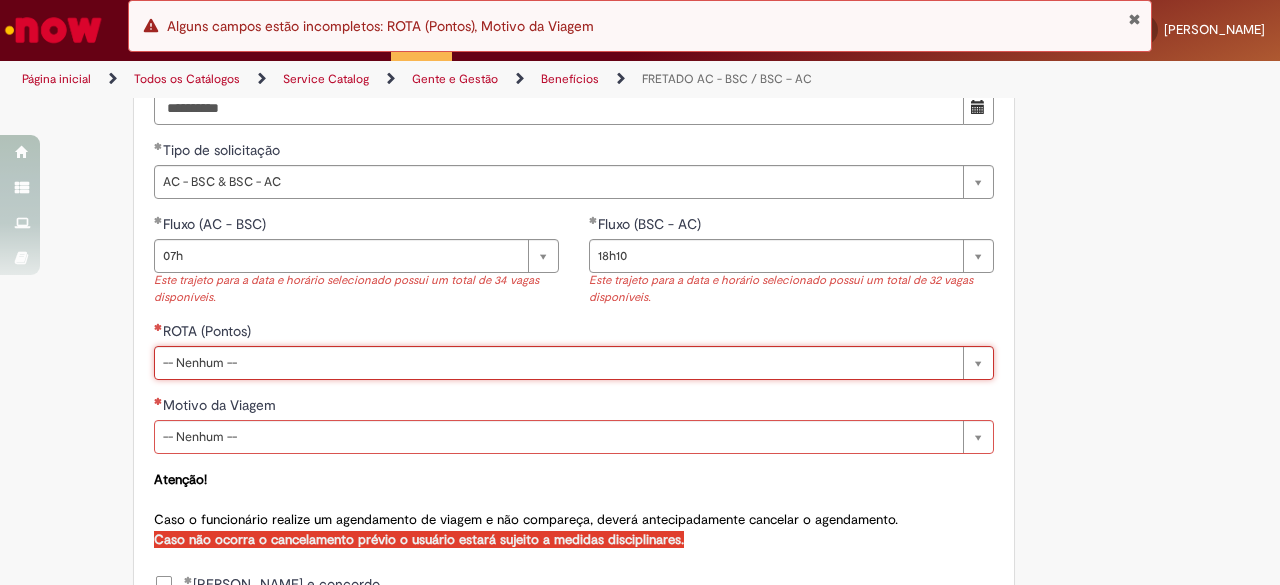scroll, scrollTop: 918, scrollLeft: 0, axis: vertical 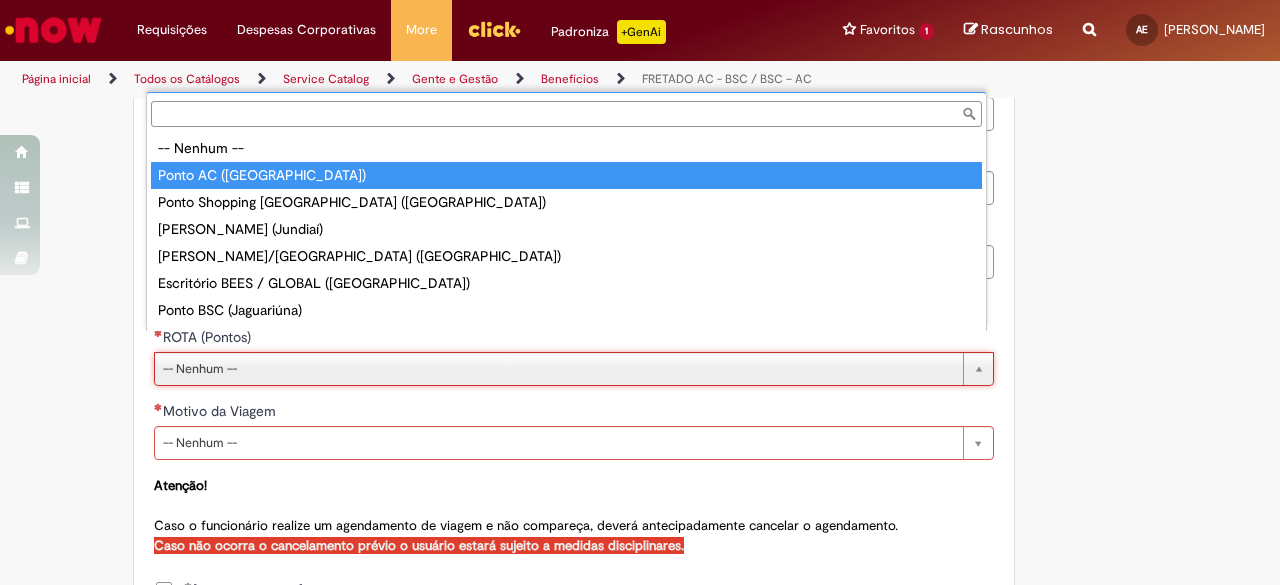 type on "**********" 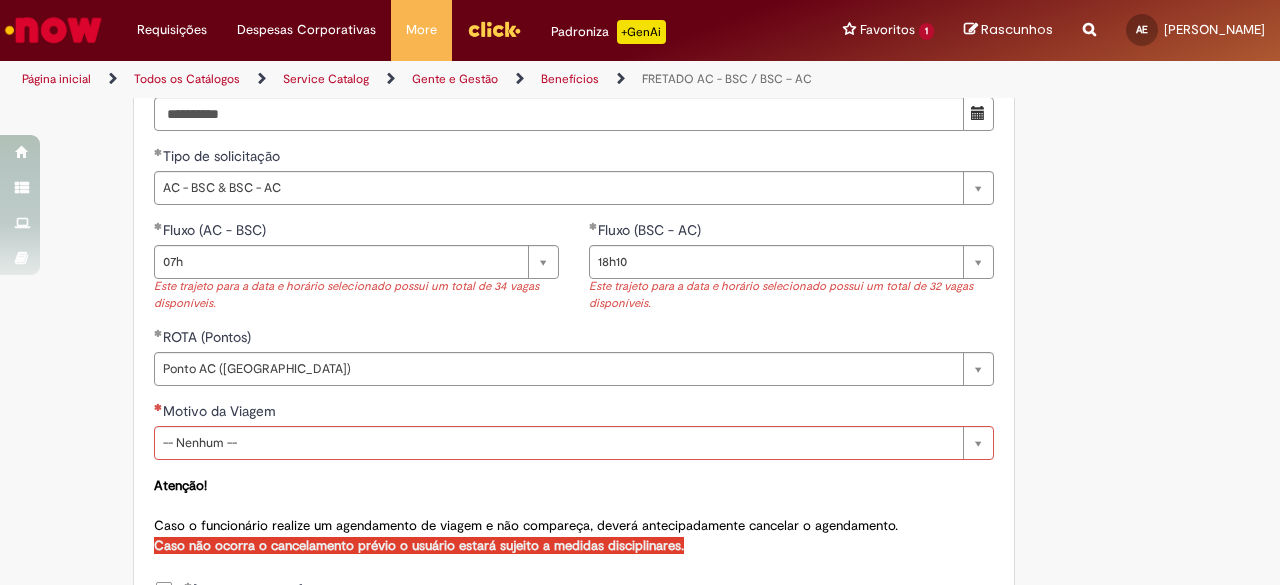 click on "**********" at bounding box center [542, 4] 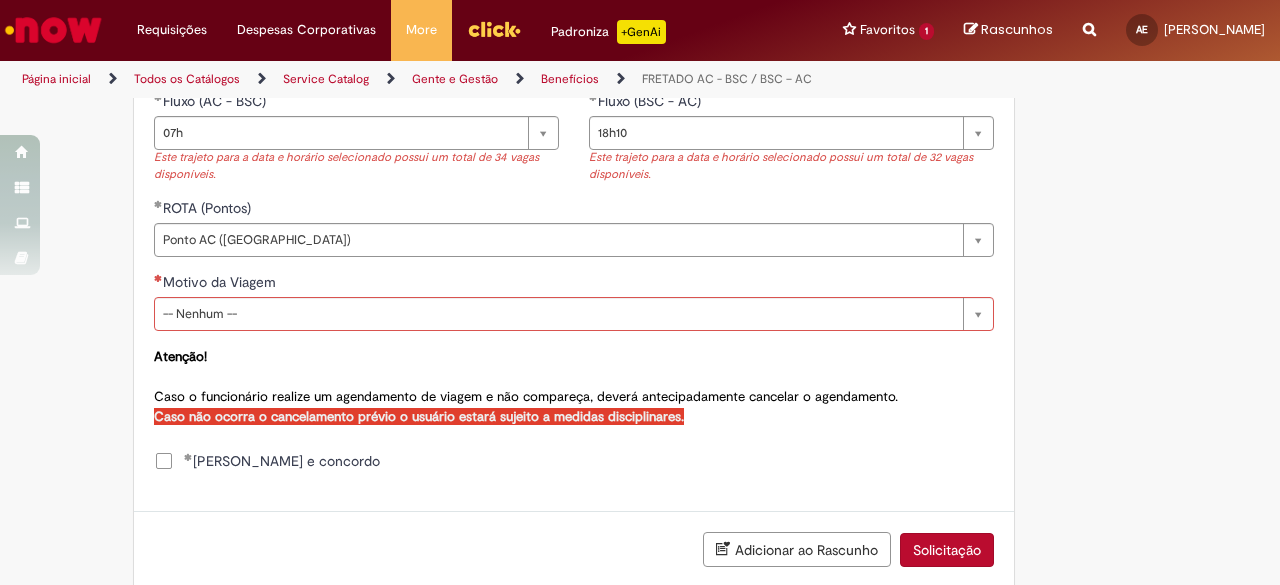 scroll, scrollTop: 1048, scrollLeft: 0, axis: vertical 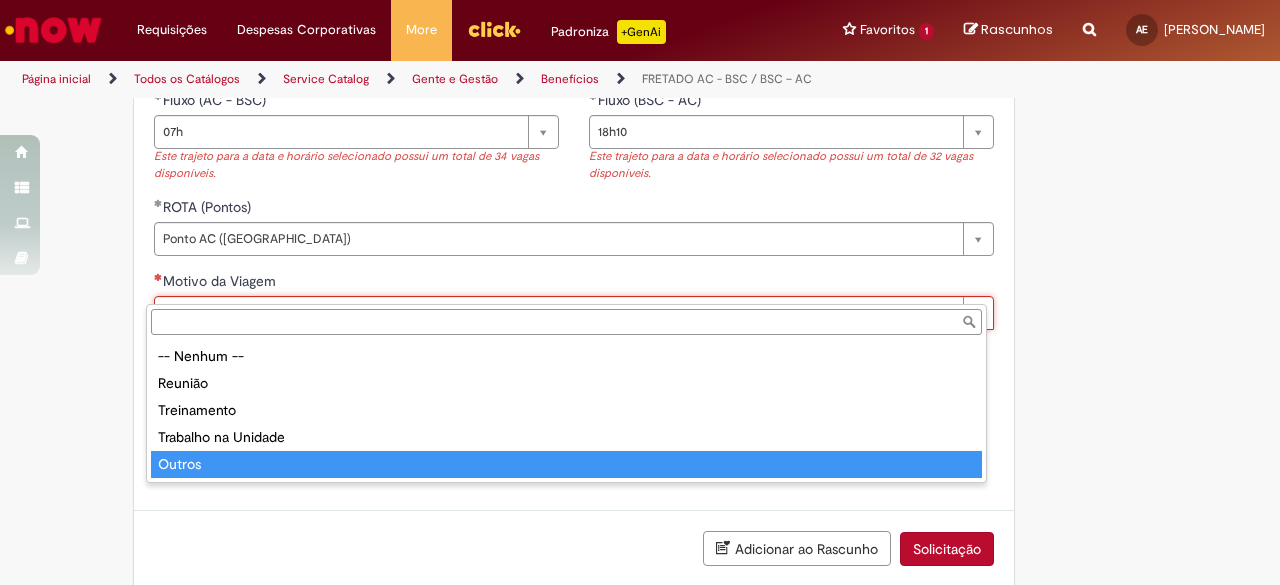 type on "******" 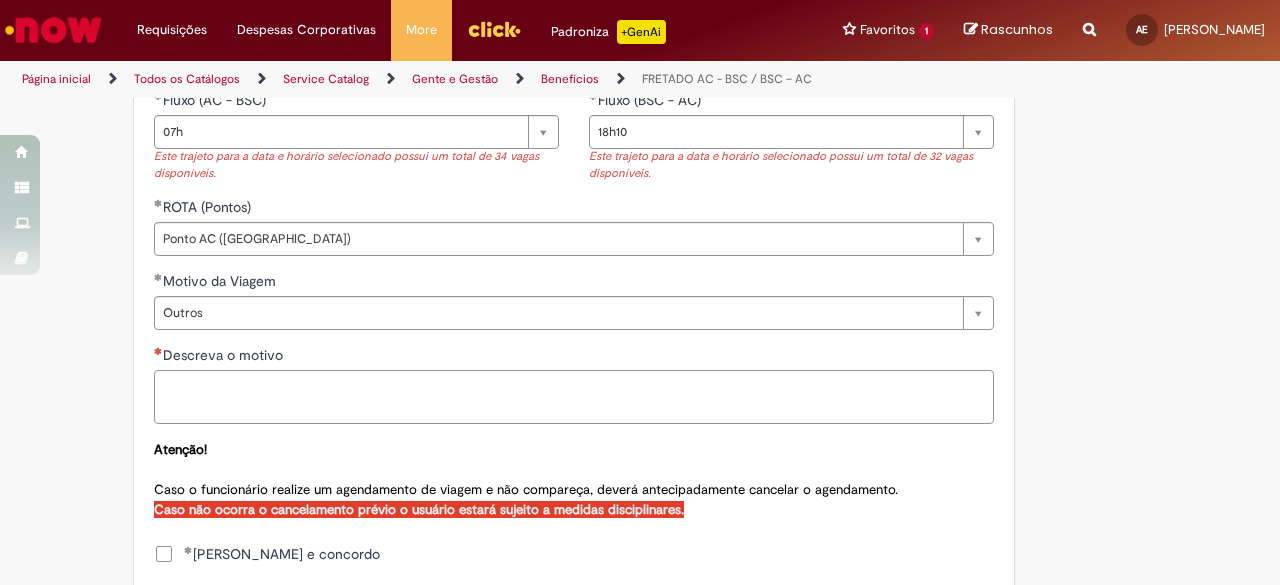 click on "Descreva o motivo" at bounding box center (574, 396) 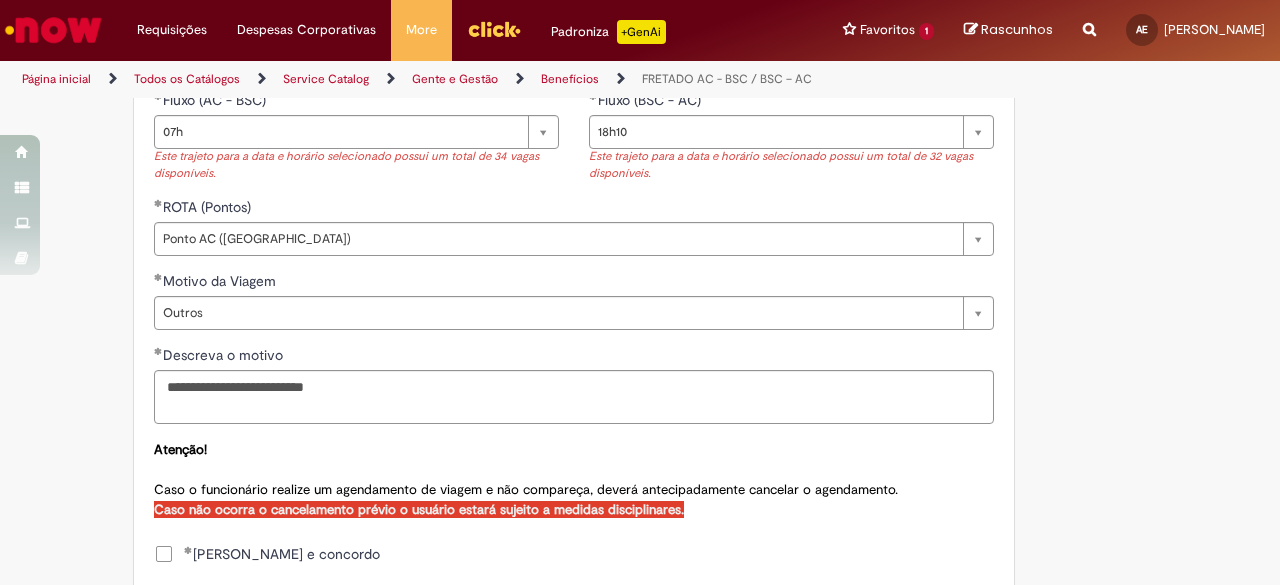 click on "**********" at bounding box center (574, 464) 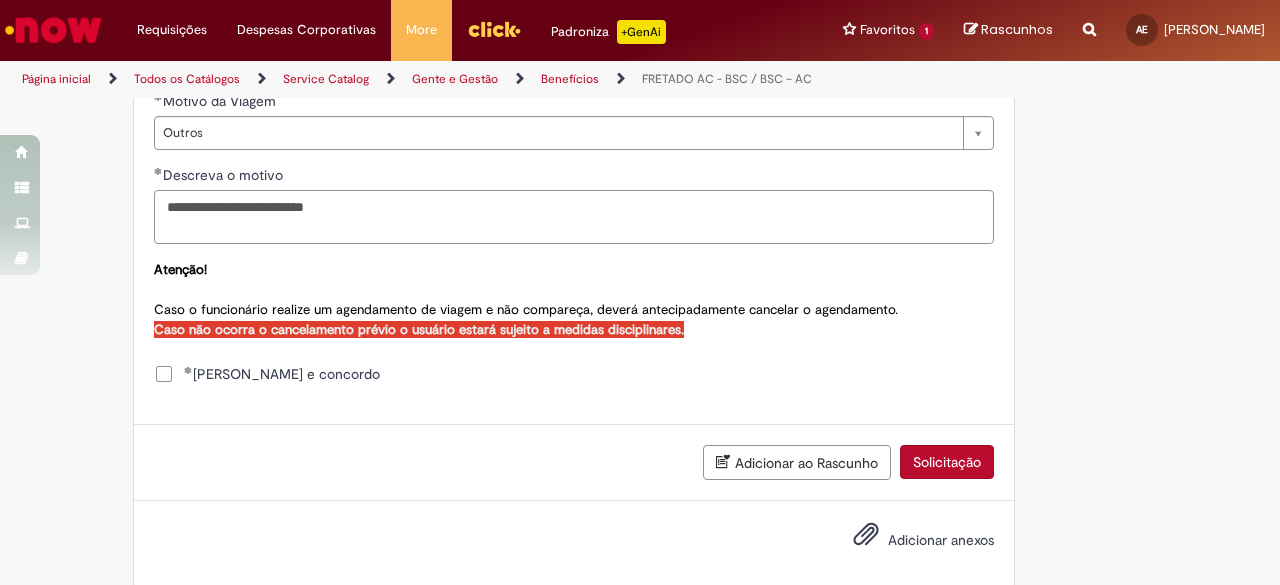 click on "**********" at bounding box center (574, 216) 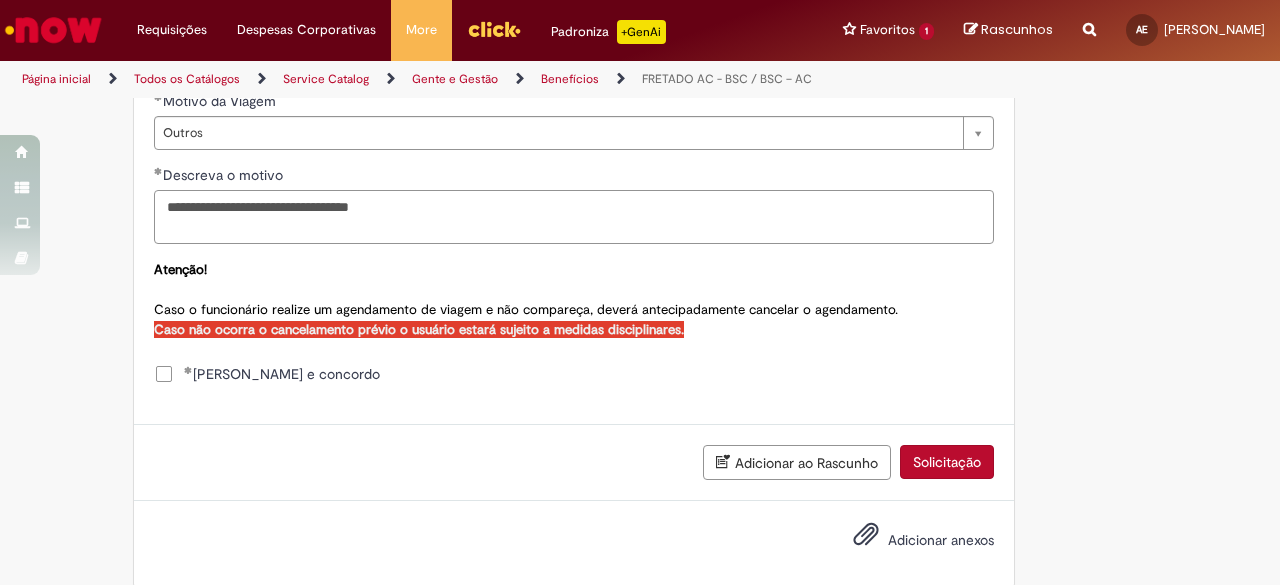 type on "**********" 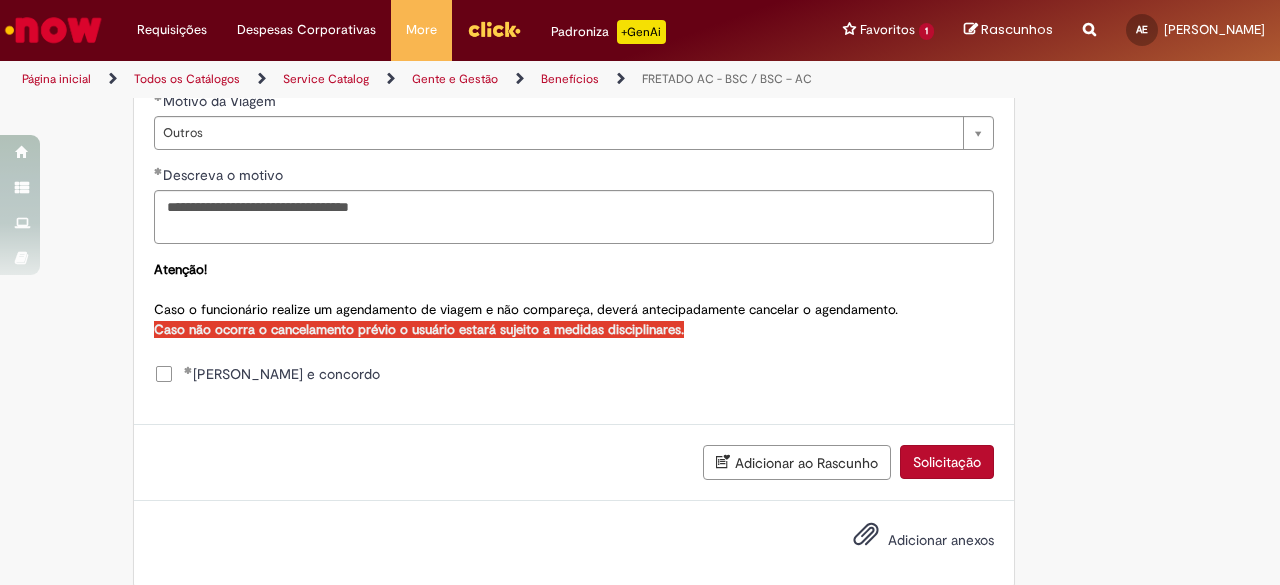 click on "**********" at bounding box center [574, 284] 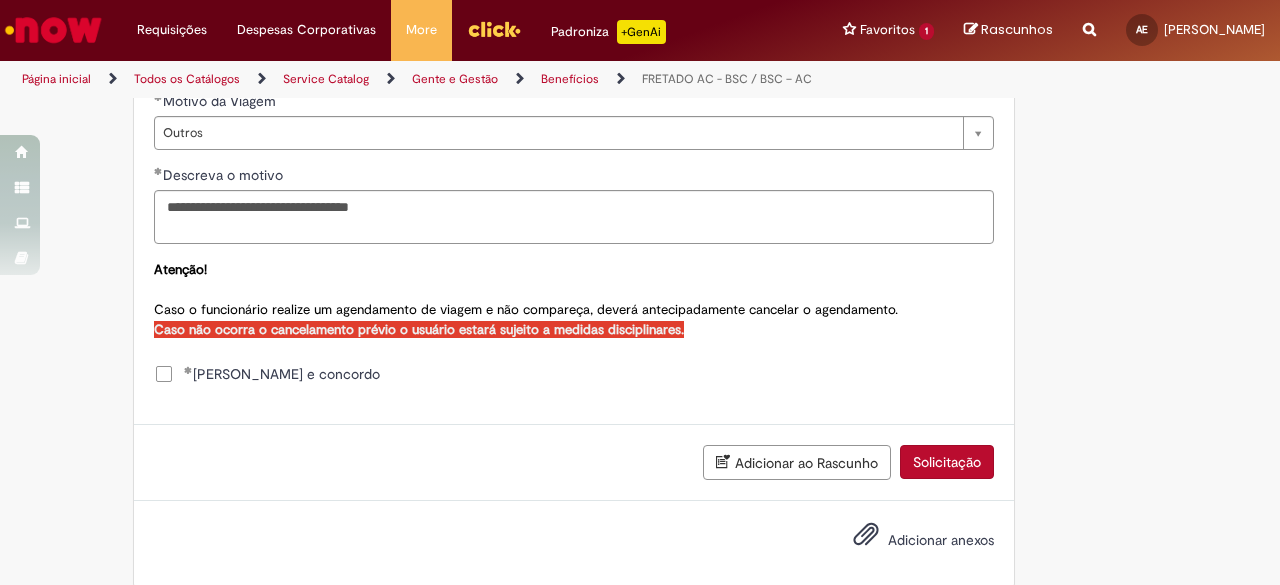 click on "Solicitação" at bounding box center [947, 462] 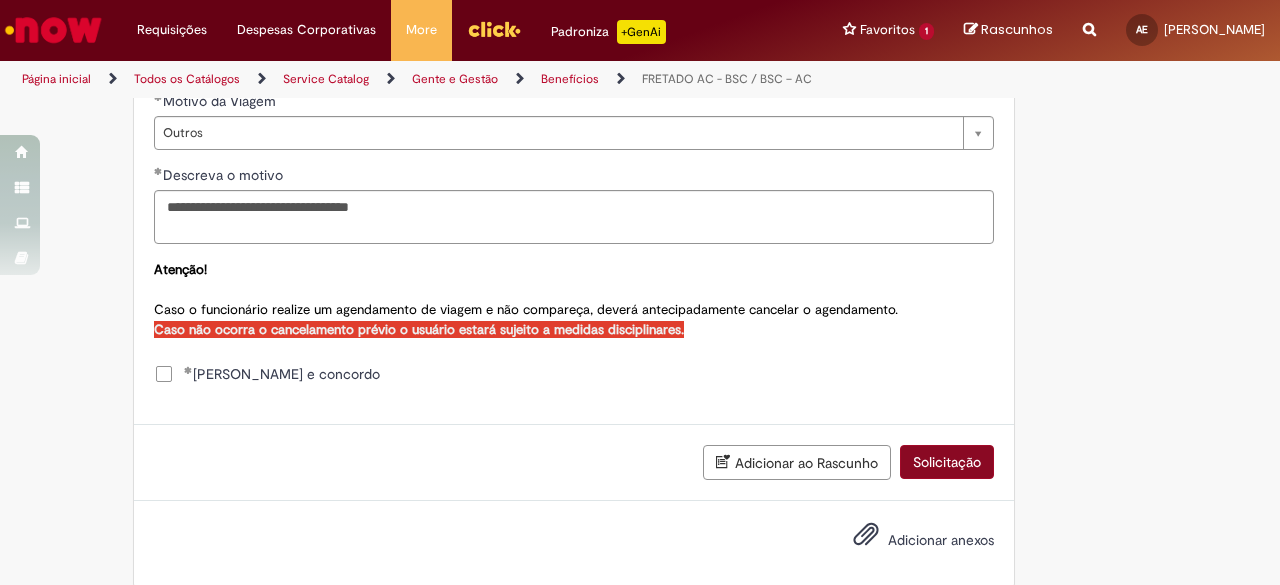 scroll, scrollTop: 1183, scrollLeft: 0, axis: vertical 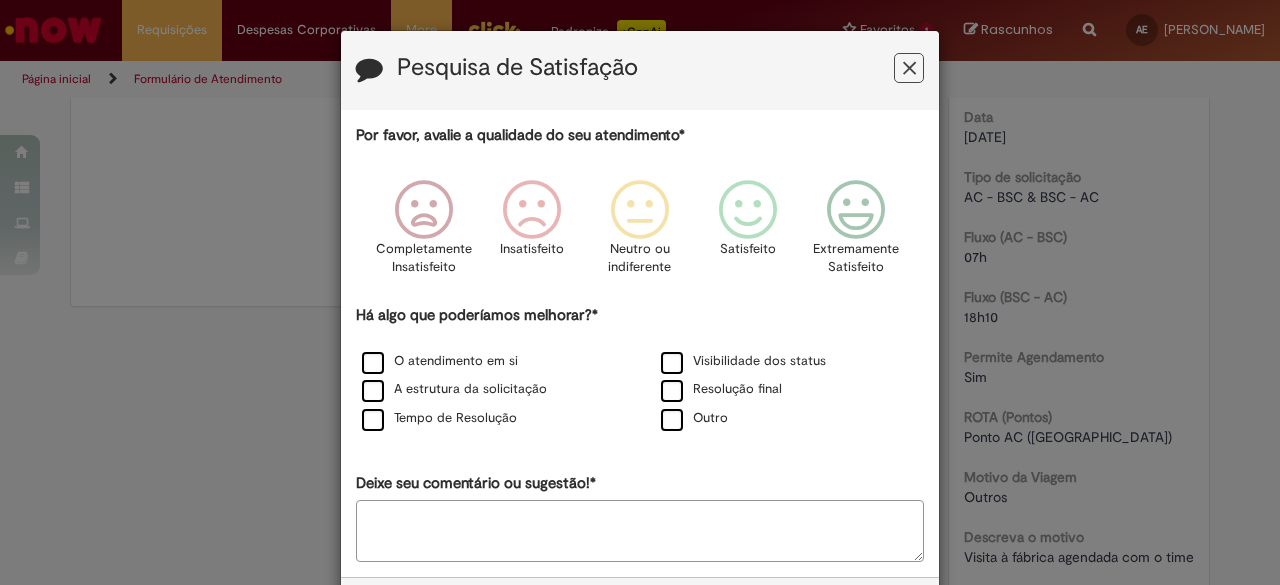 click at bounding box center [909, 68] 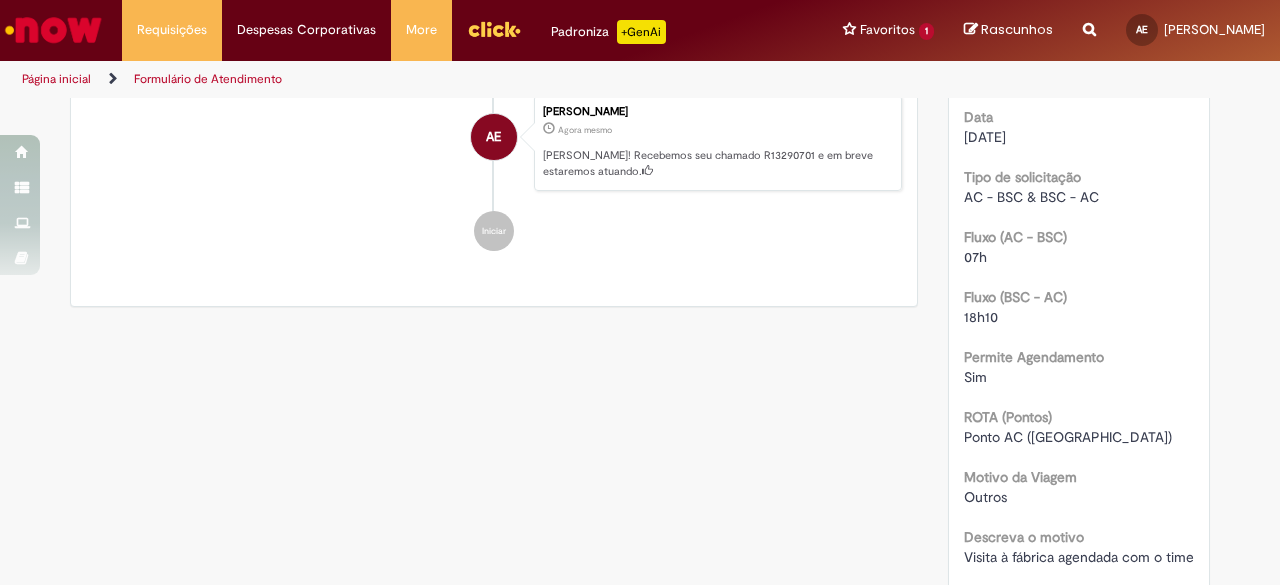 scroll, scrollTop: 0, scrollLeft: 0, axis: both 